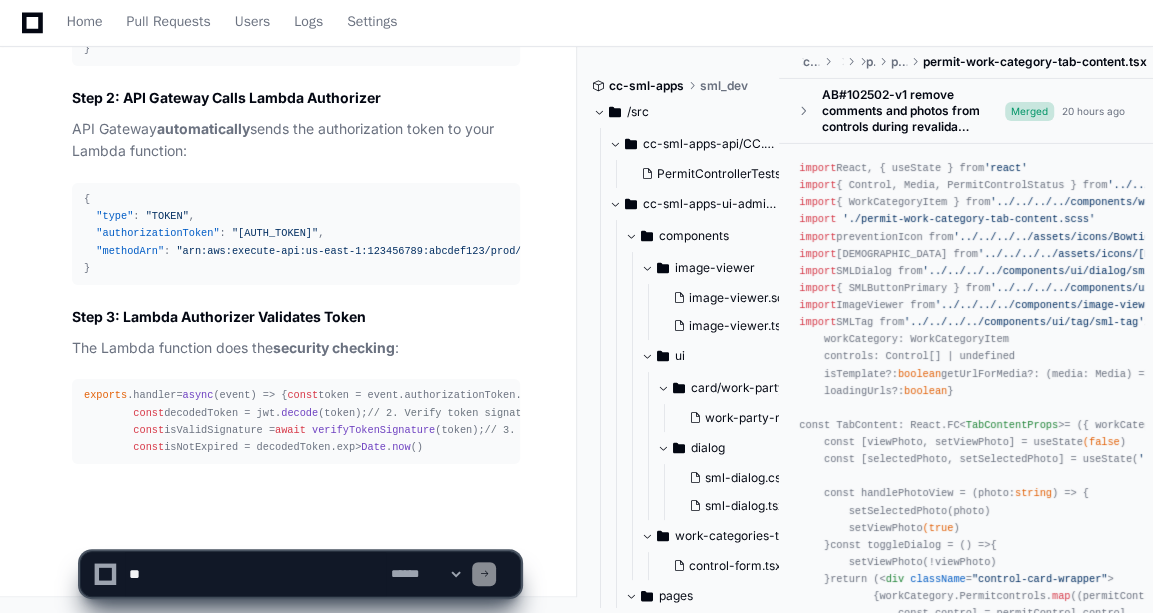 scroll, scrollTop: 20366, scrollLeft: 0, axis: vertical 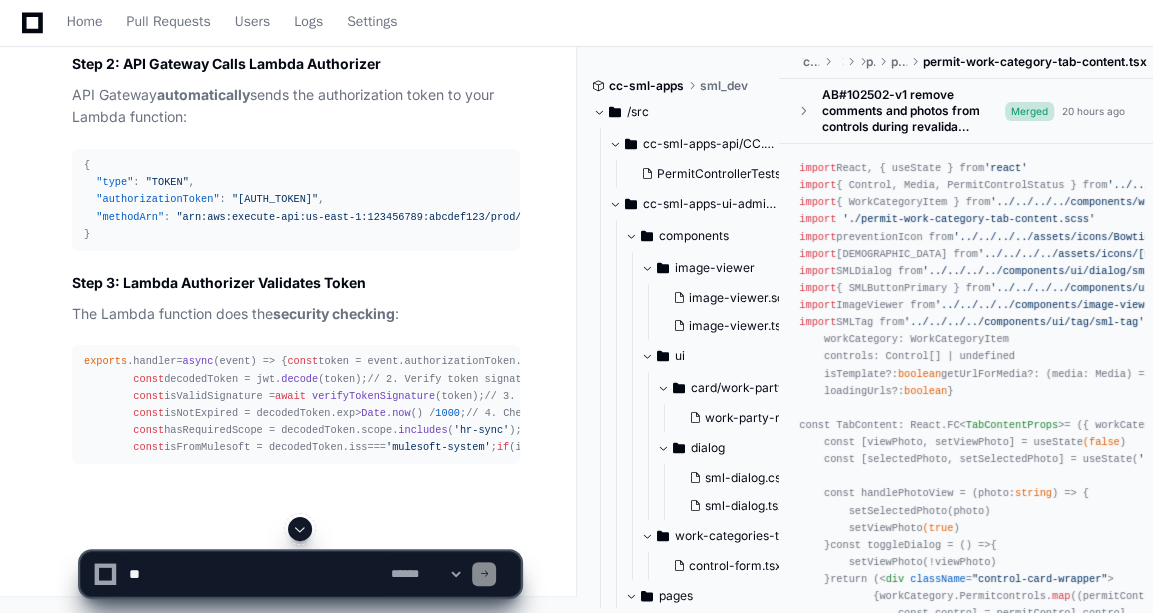 click 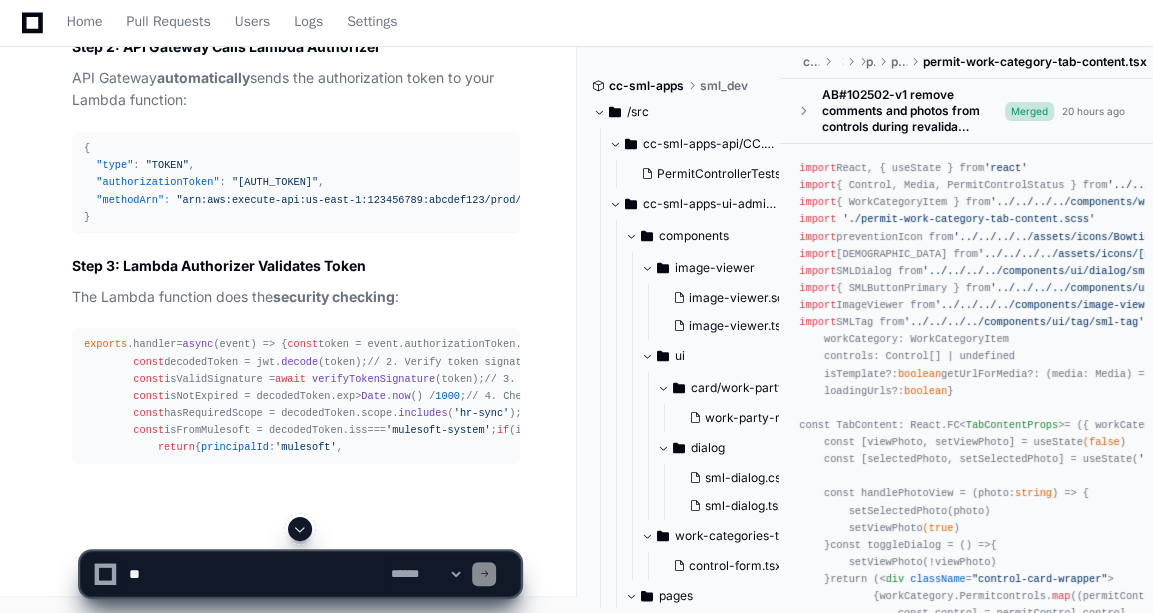 click 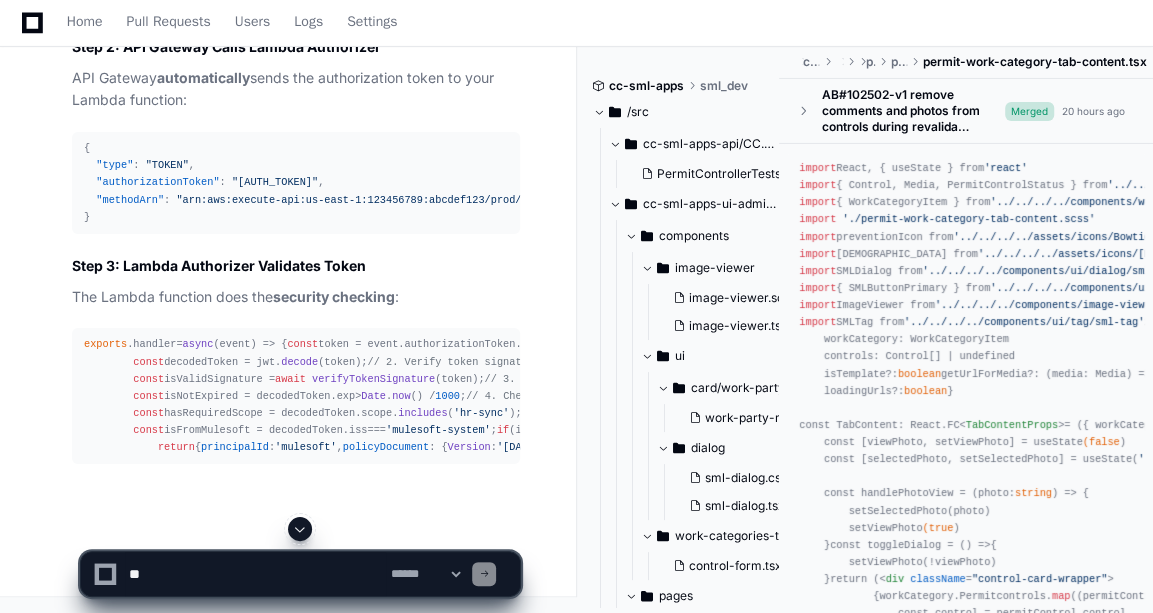 scroll, scrollTop: 20572, scrollLeft: 0, axis: vertical 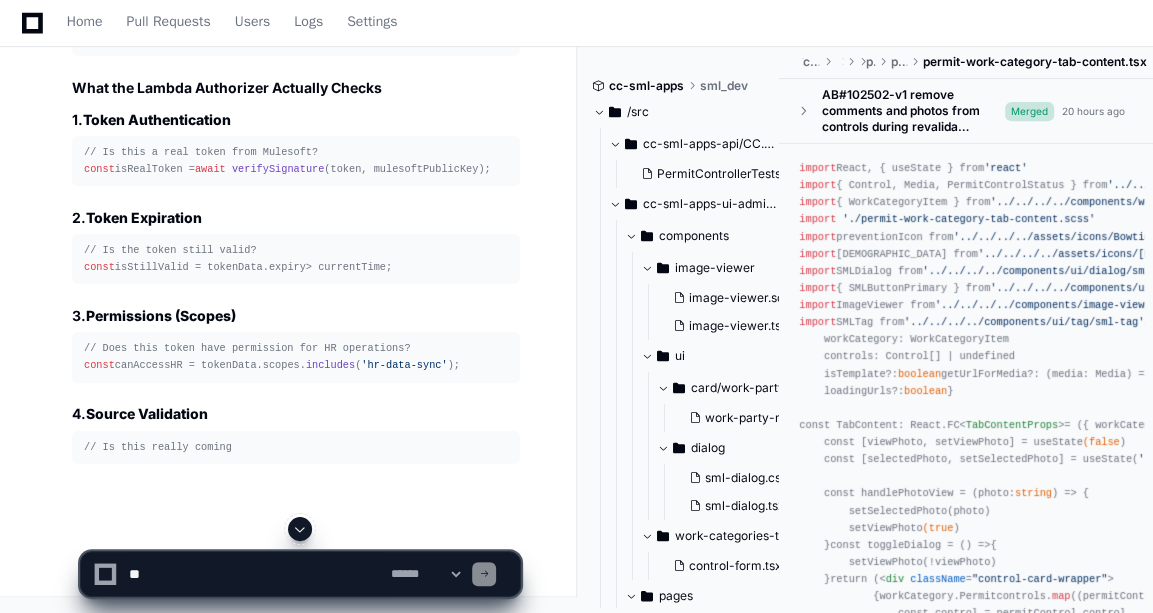 click 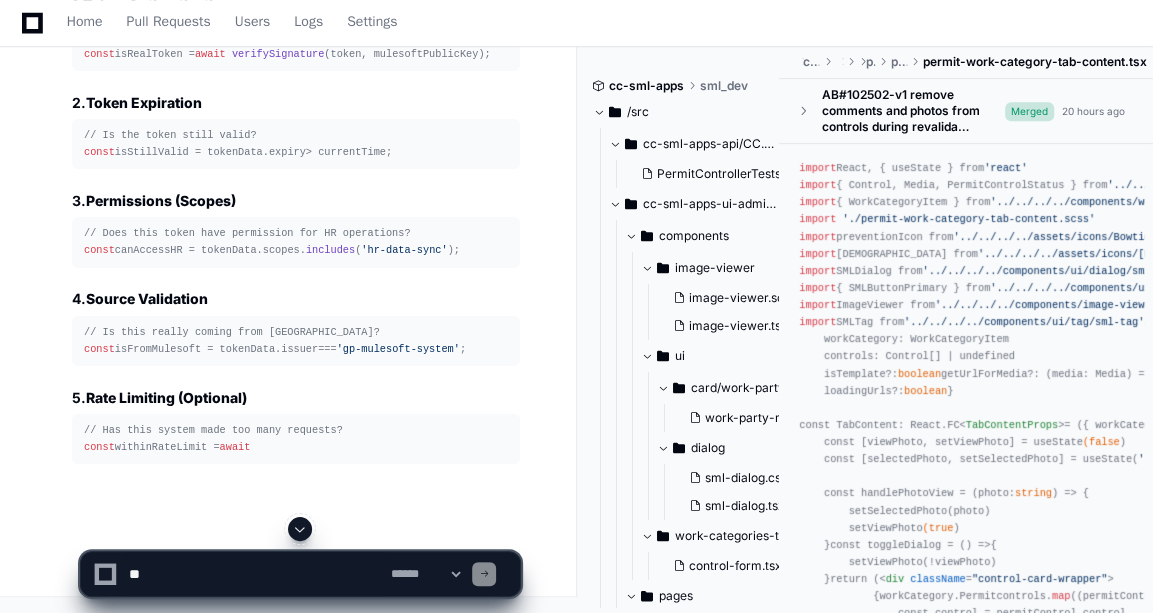 click 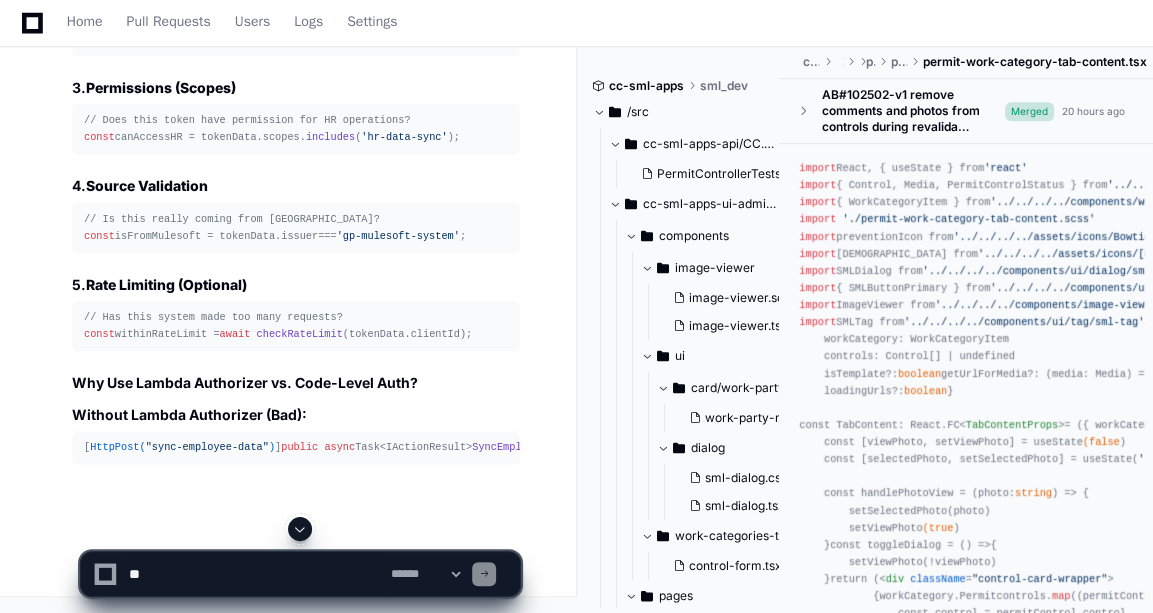click 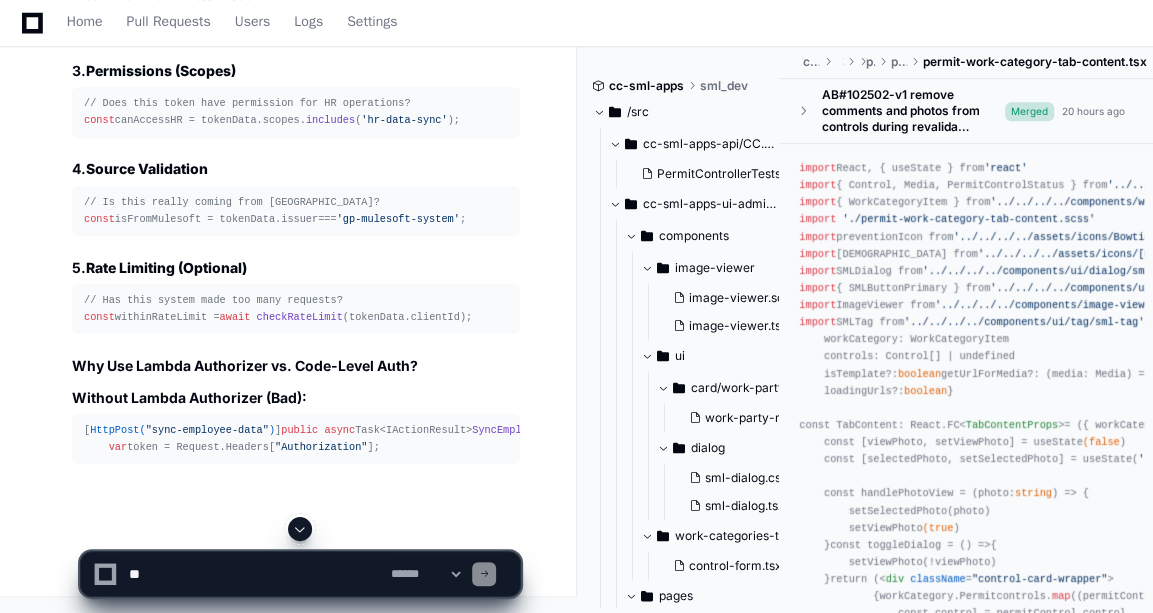 click on "**********" 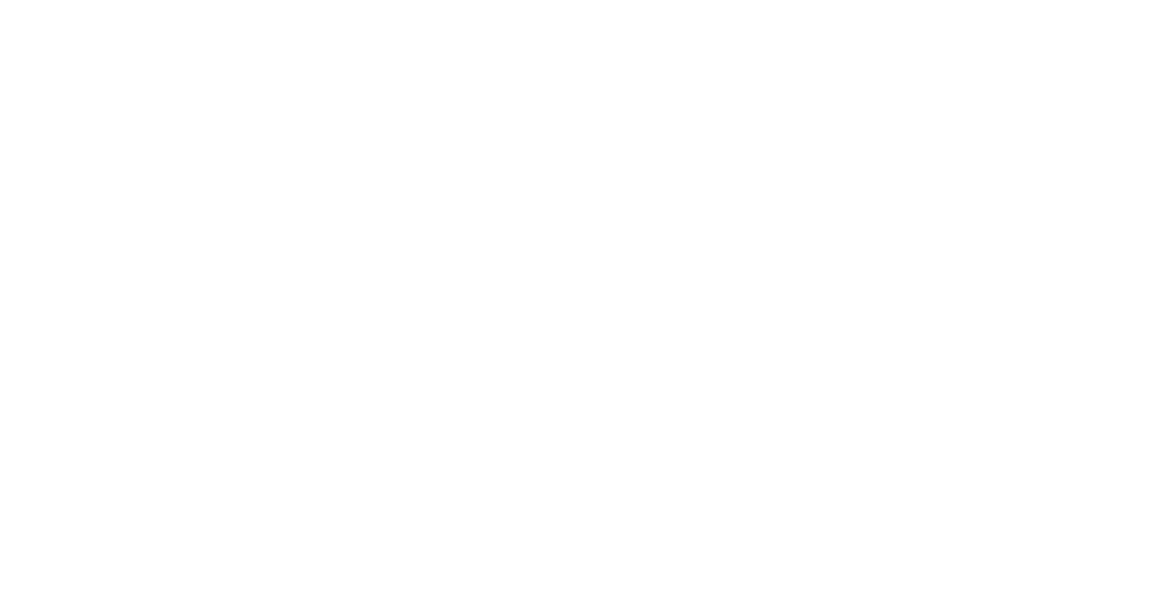 scroll, scrollTop: 0, scrollLeft: 0, axis: both 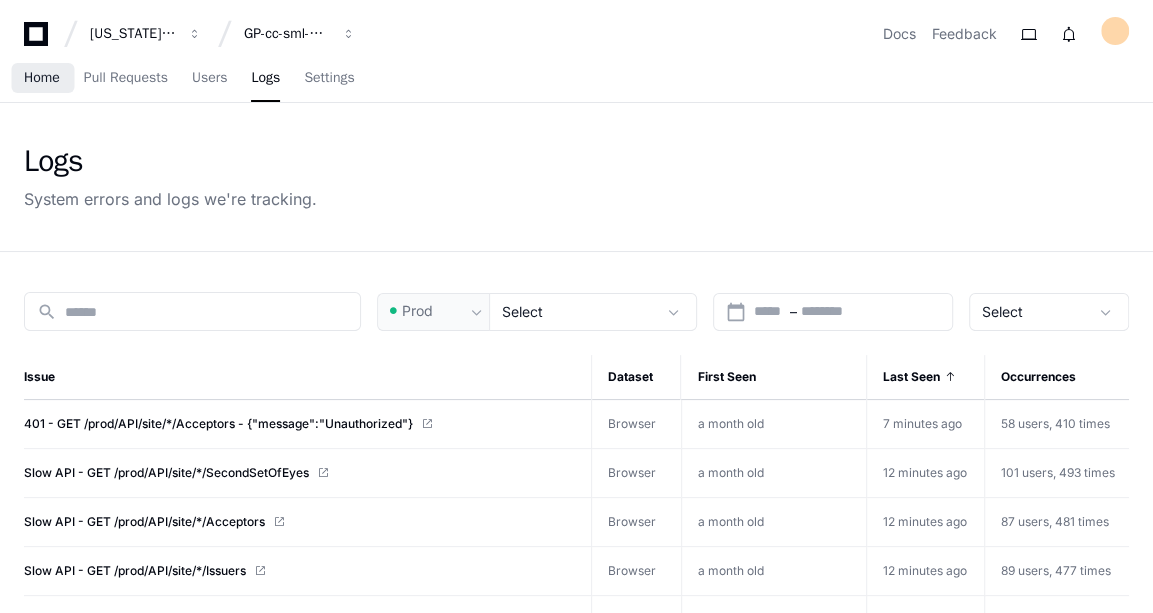 click on "Home" at bounding box center (42, 78) 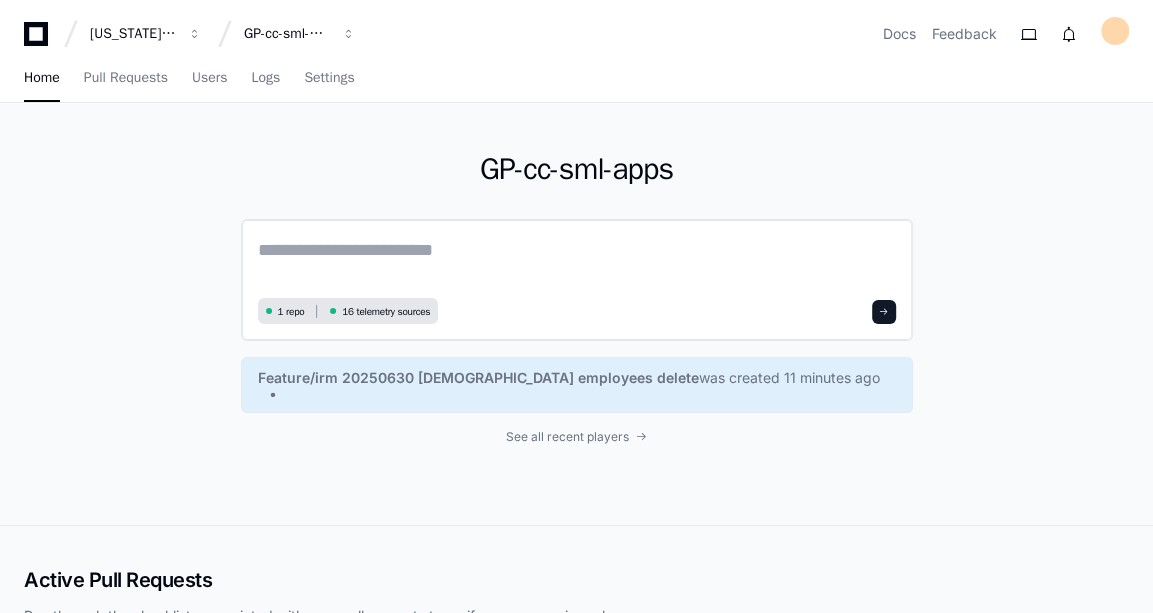 click 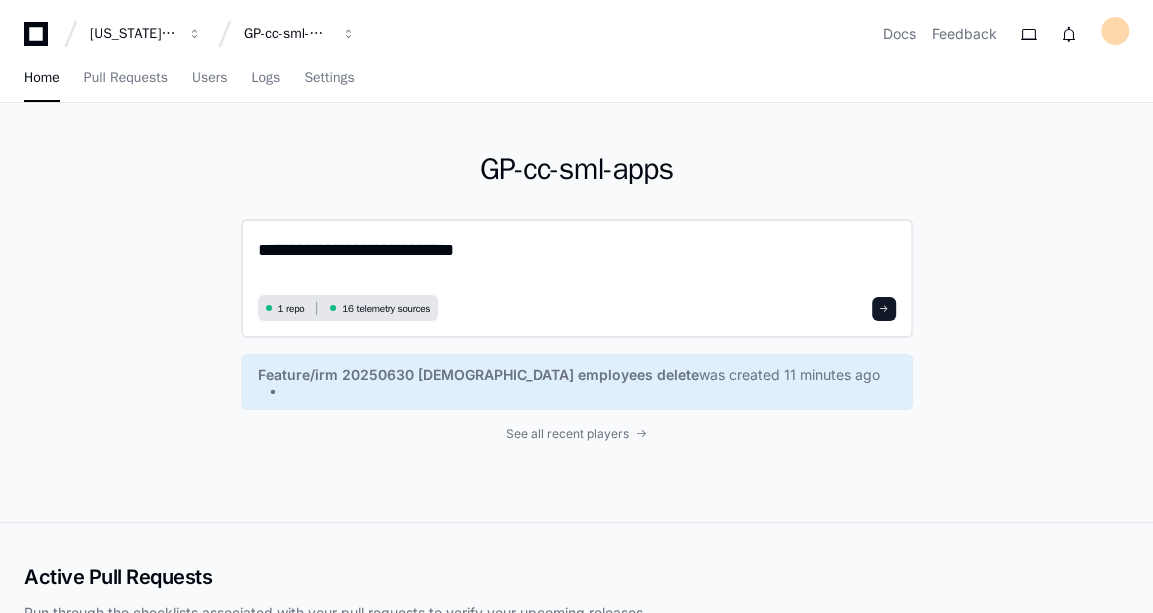 drag, startPoint x: 479, startPoint y: 244, endPoint x: 250, endPoint y: 229, distance: 229.49074 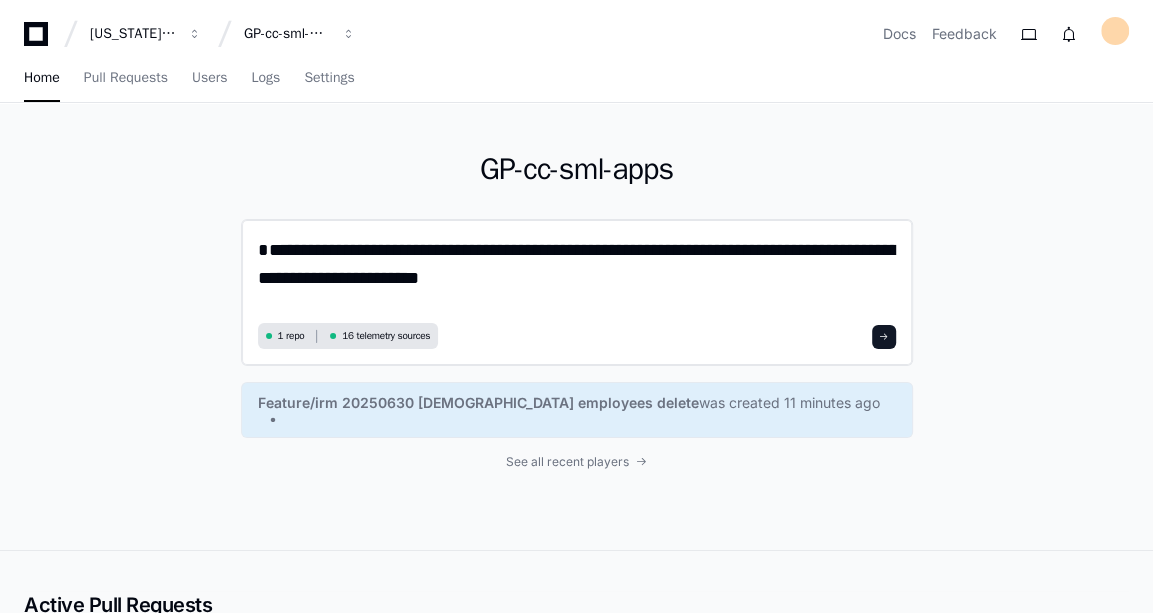 scroll, scrollTop: 0, scrollLeft: 0, axis: both 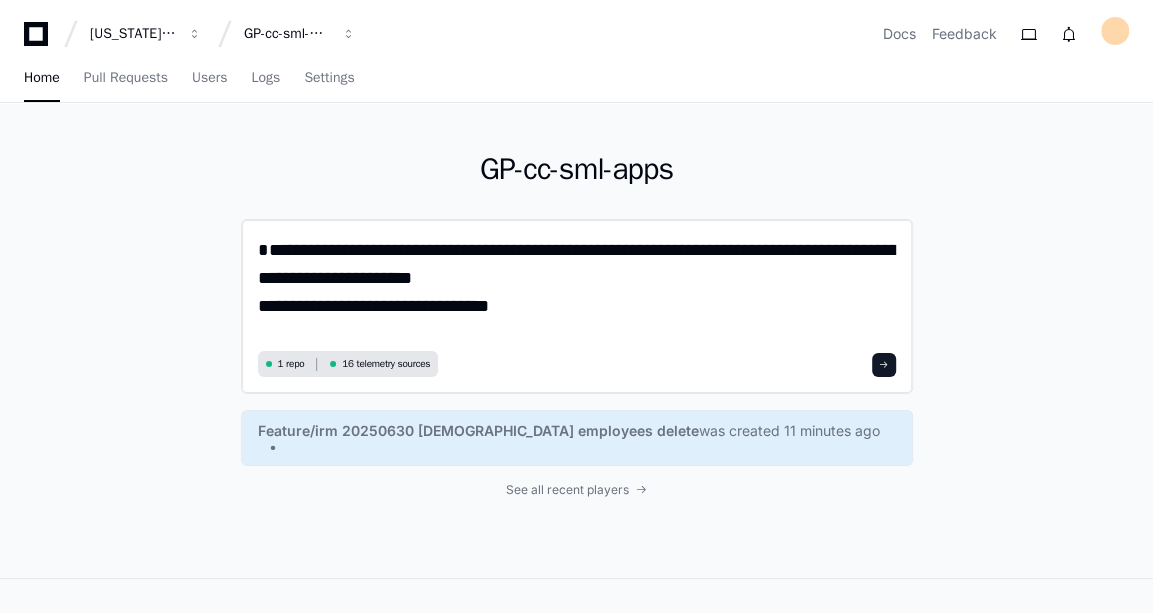 paste on "**********" 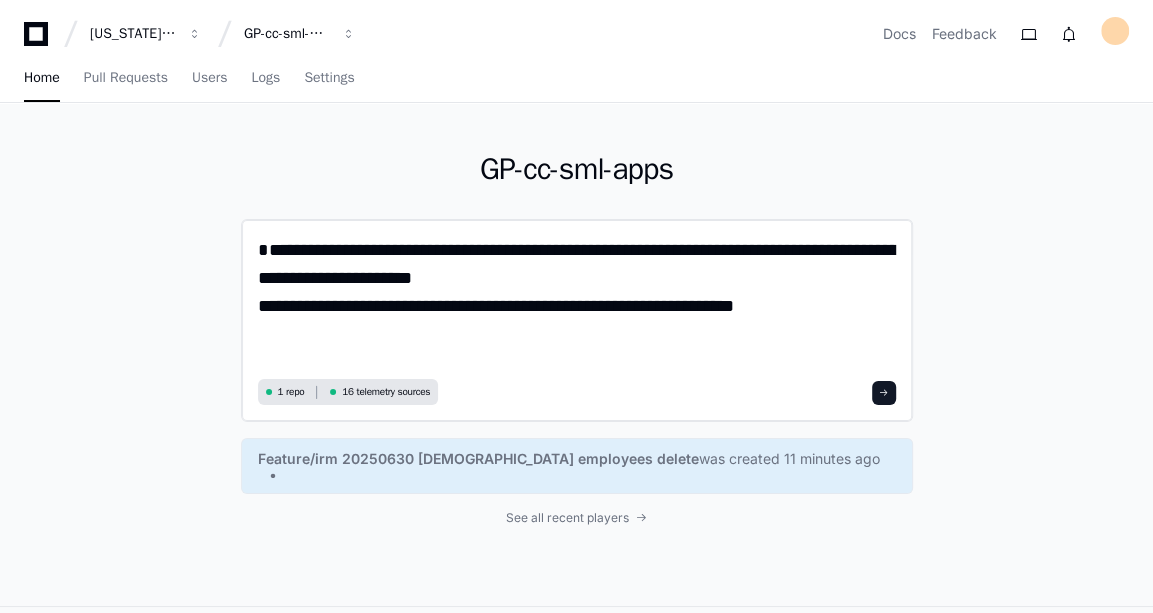 paste on "**********" 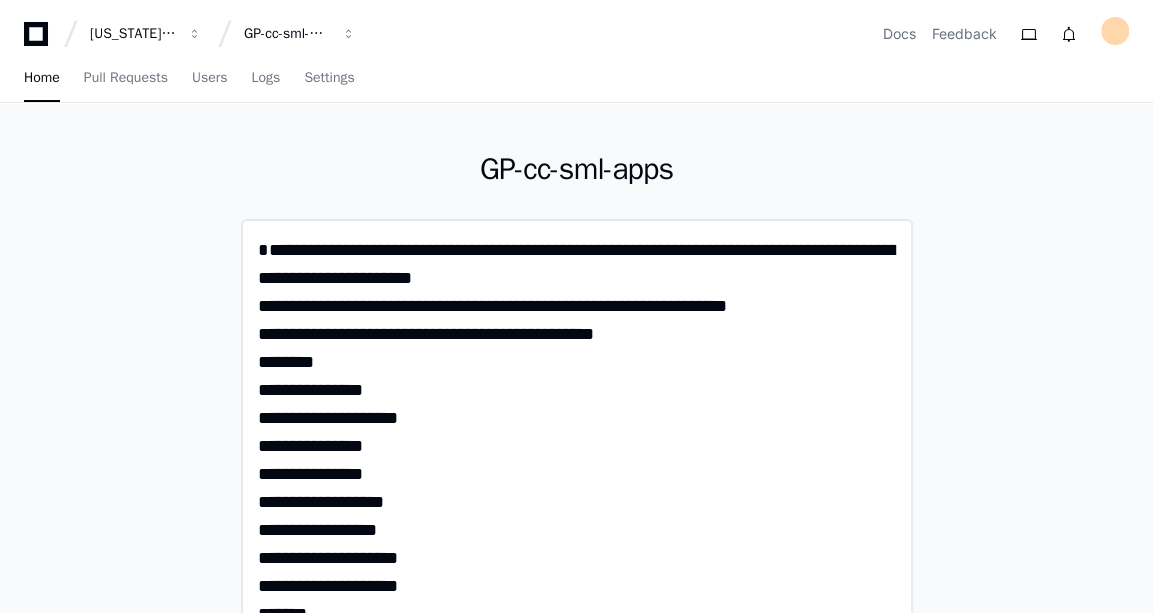 scroll, scrollTop: 0, scrollLeft: 0, axis: both 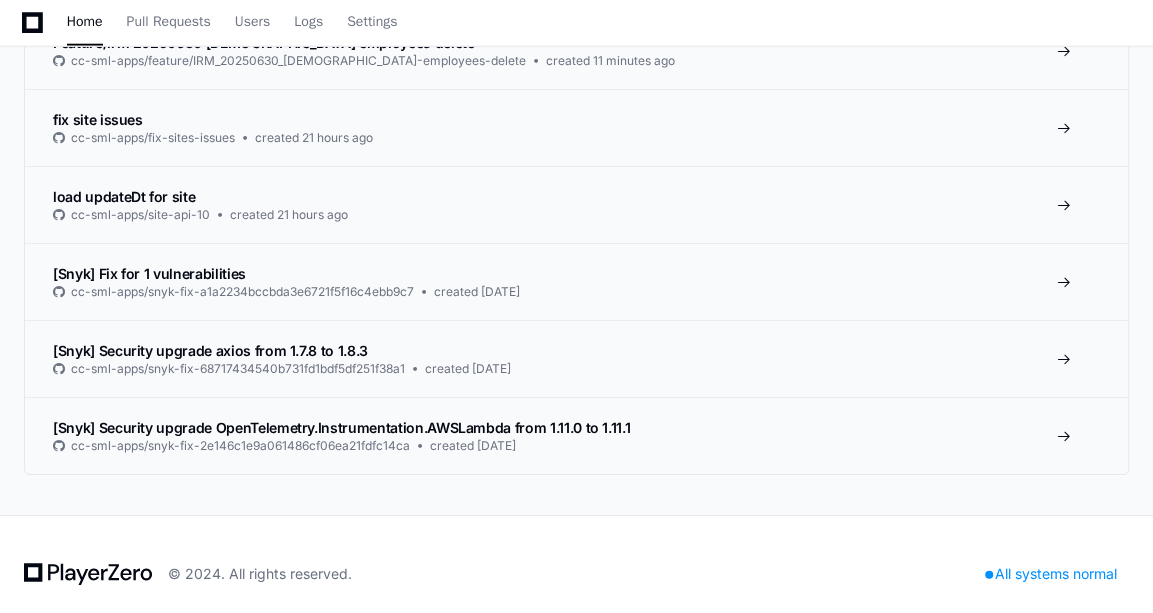 type on "**********" 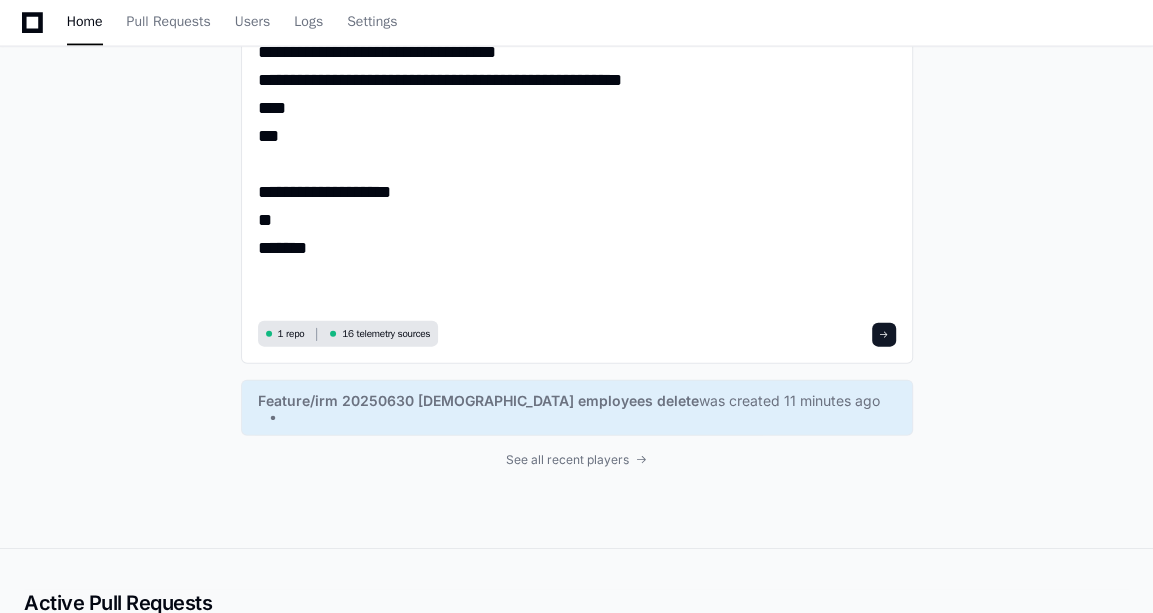 scroll, scrollTop: 2324, scrollLeft: 0, axis: vertical 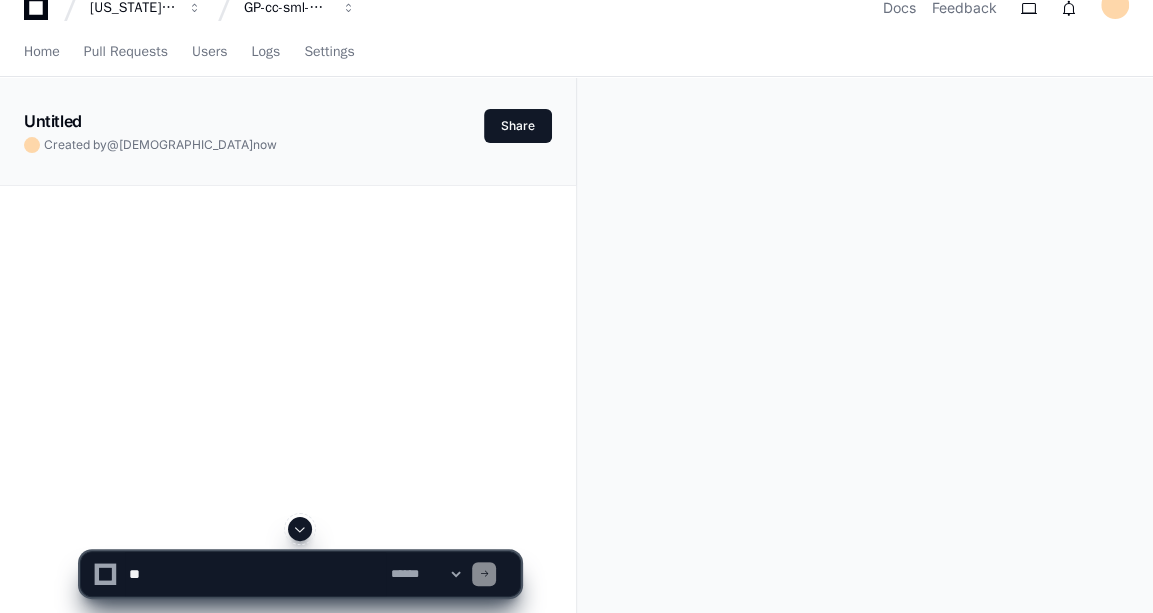 click 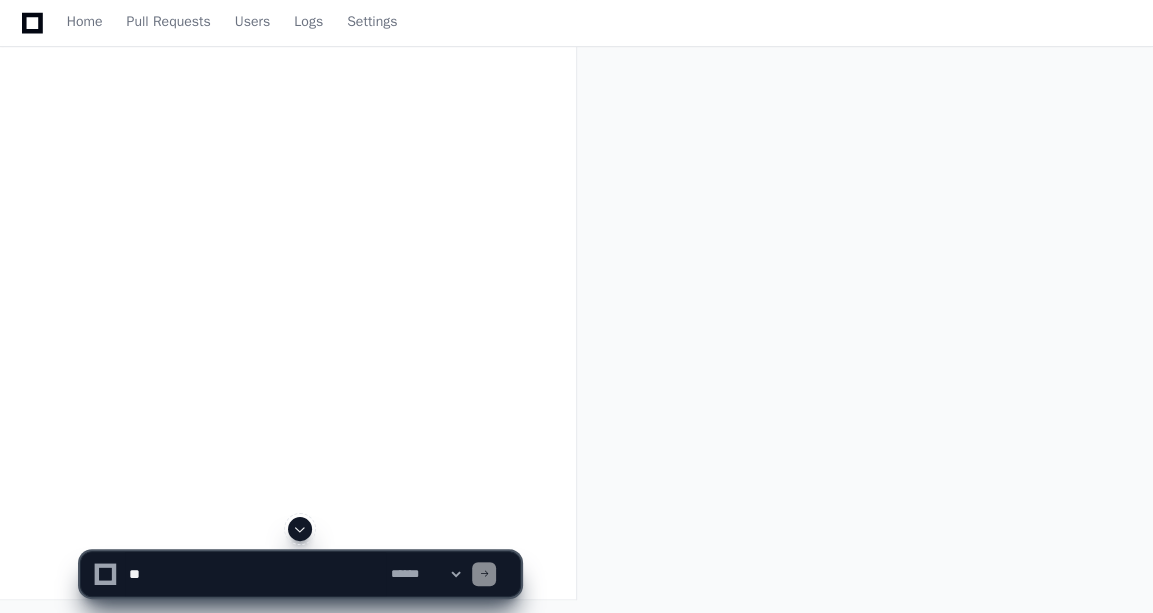 scroll, scrollTop: 323, scrollLeft: 0, axis: vertical 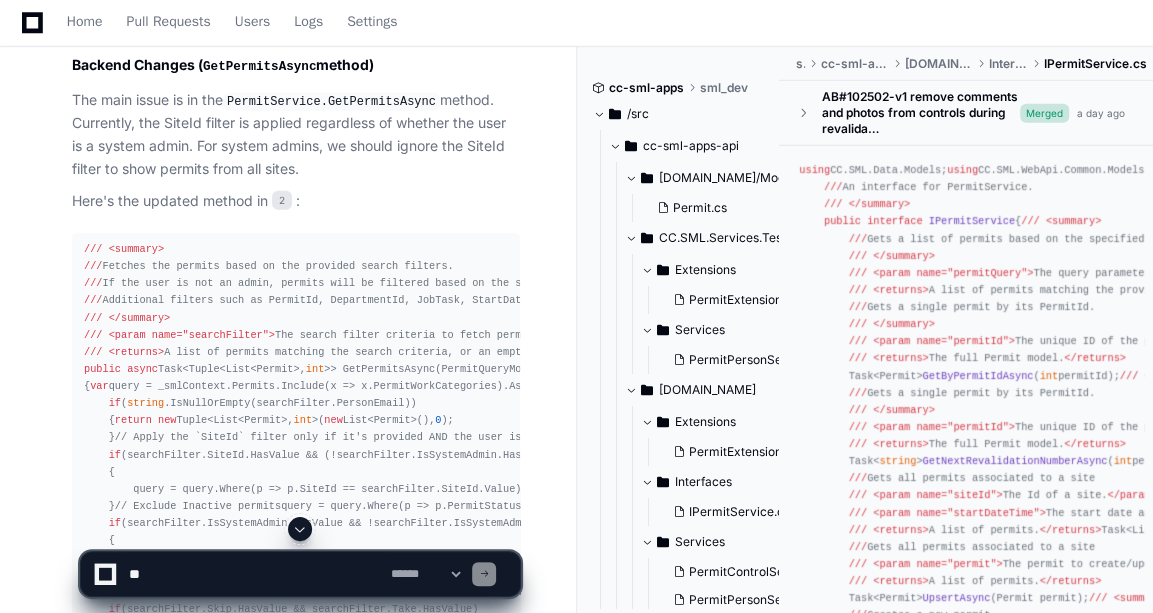 click 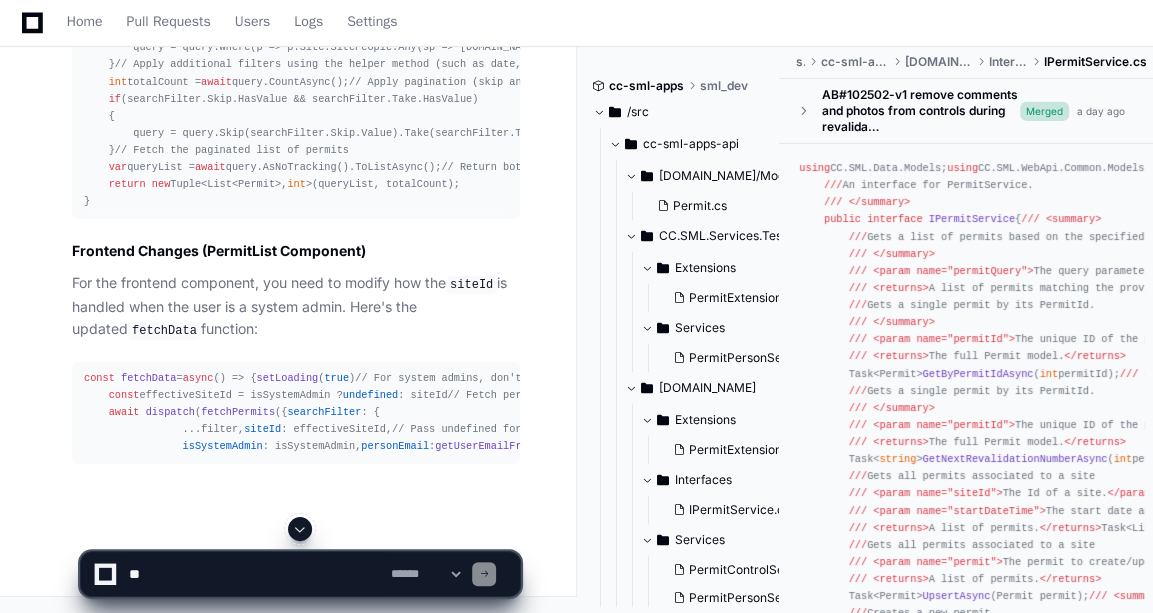scroll, scrollTop: 4170, scrollLeft: 0, axis: vertical 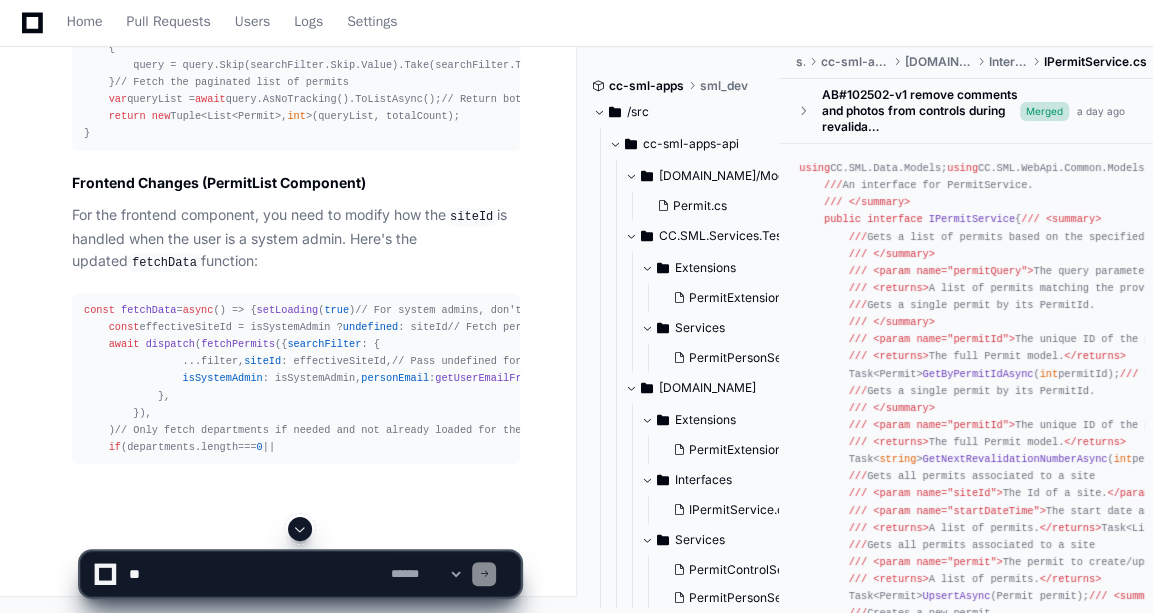 click 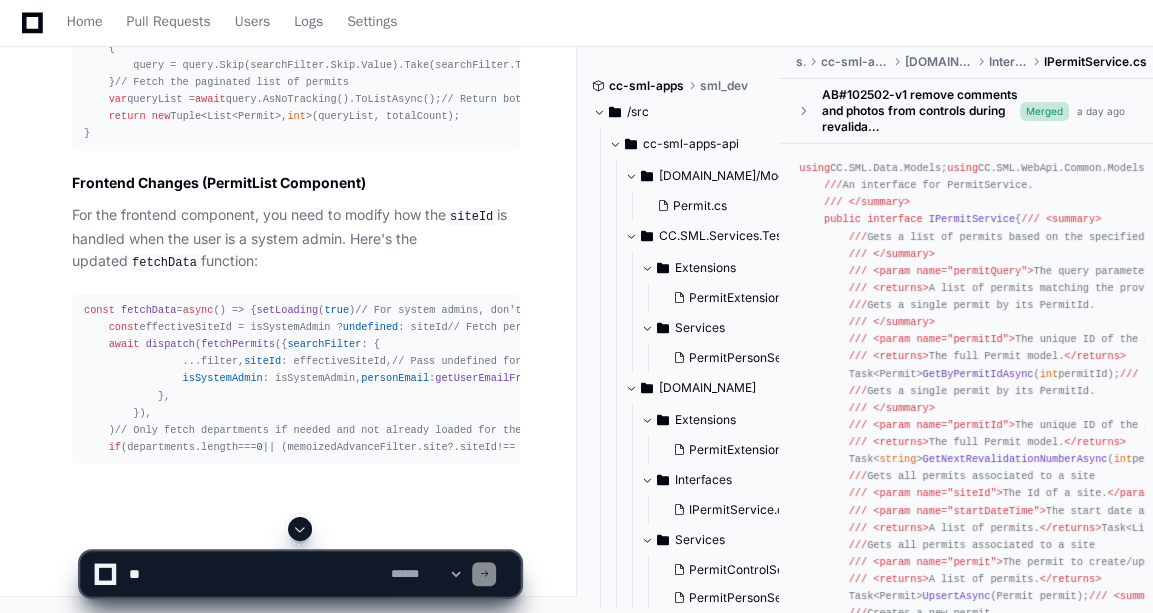 scroll, scrollTop: 4376, scrollLeft: 0, axis: vertical 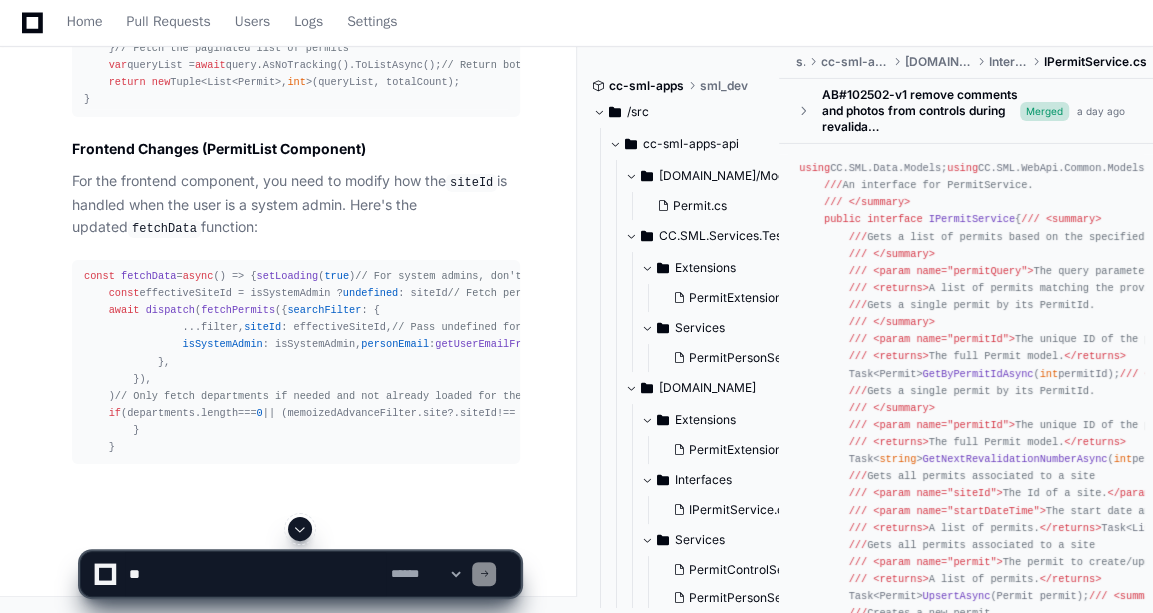 click 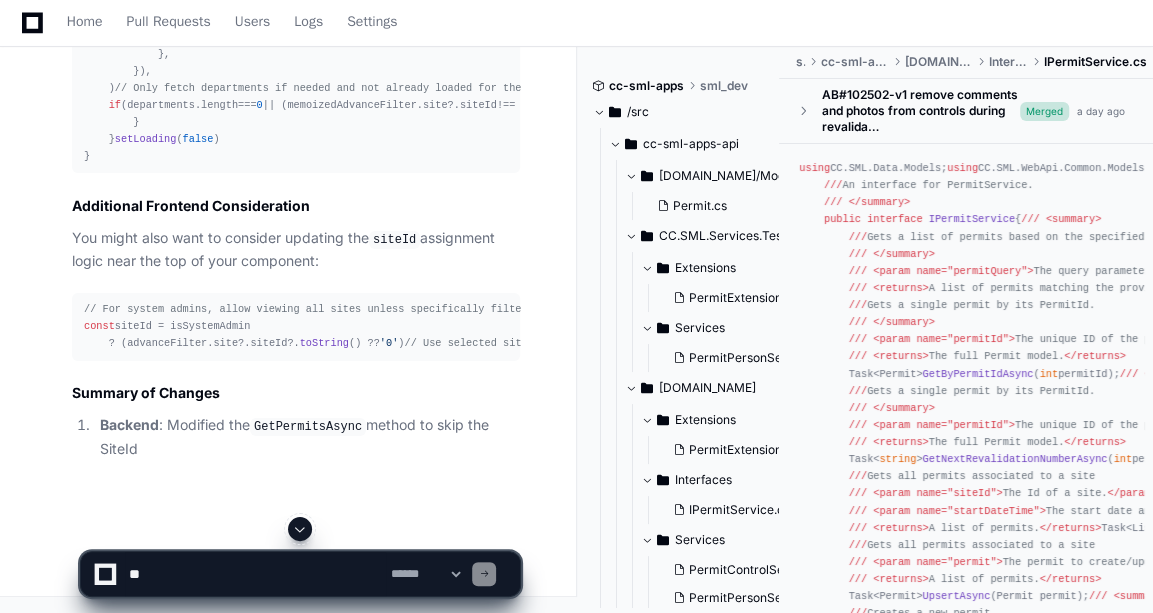 scroll, scrollTop: 4729, scrollLeft: 0, axis: vertical 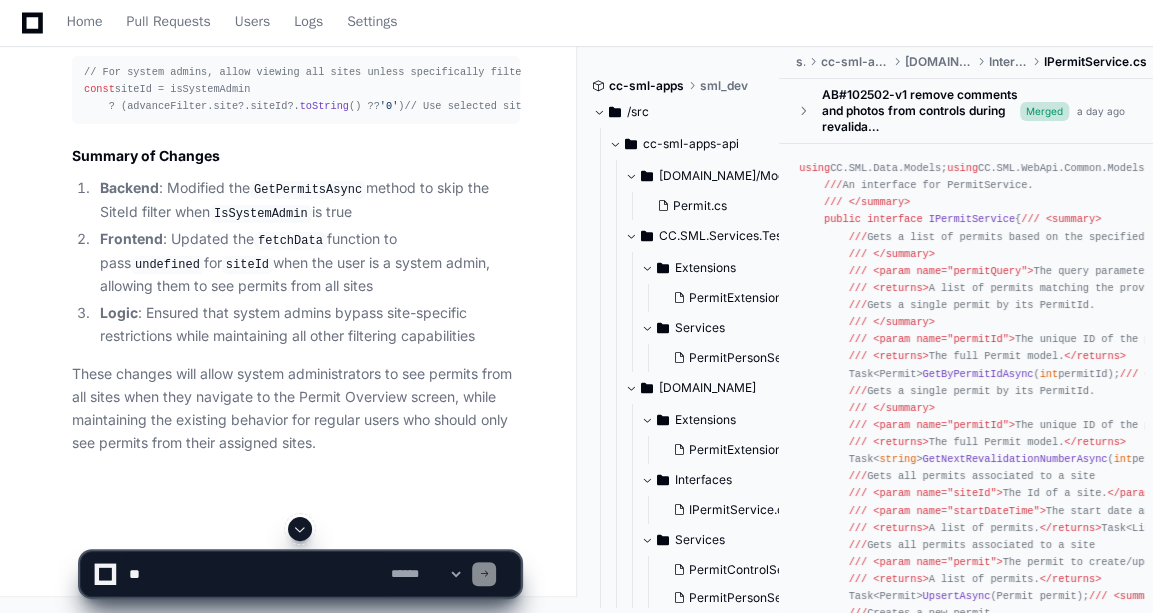 click 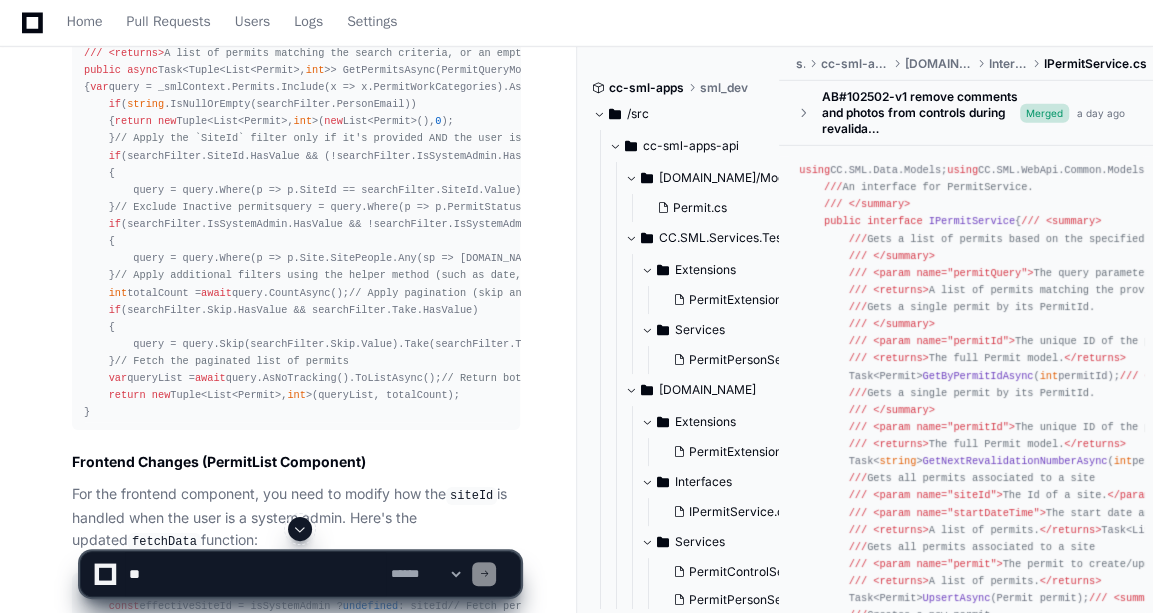 scroll, scrollTop: 3346, scrollLeft: 0, axis: vertical 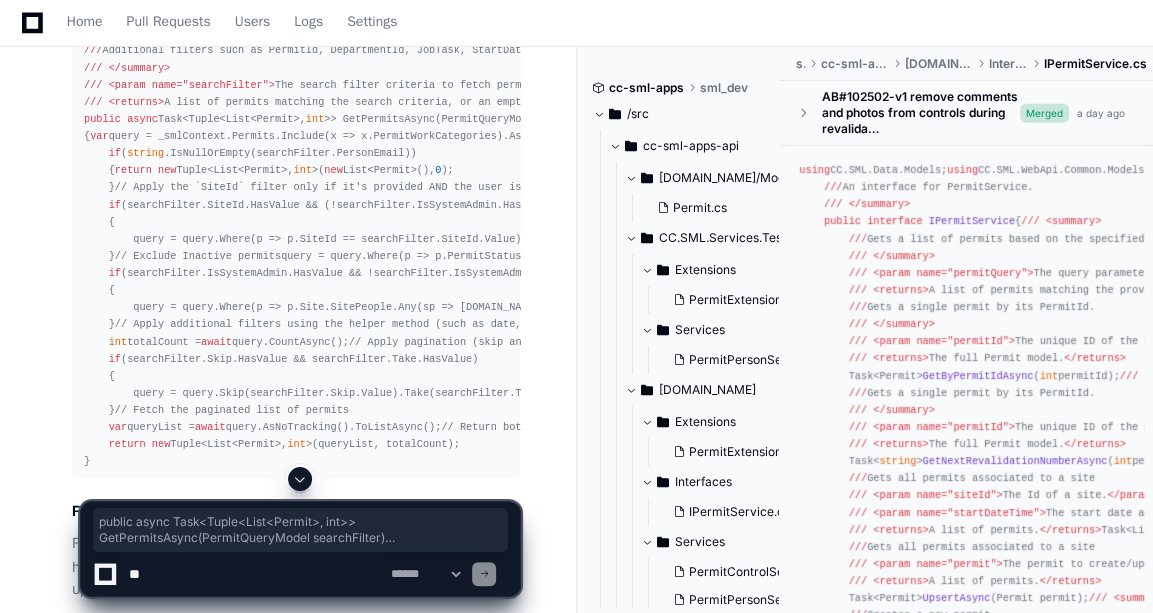 drag, startPoint x: 81, startPoint y: 89, endPoint x: 149, endPoint y: 333, distance: 253.29825 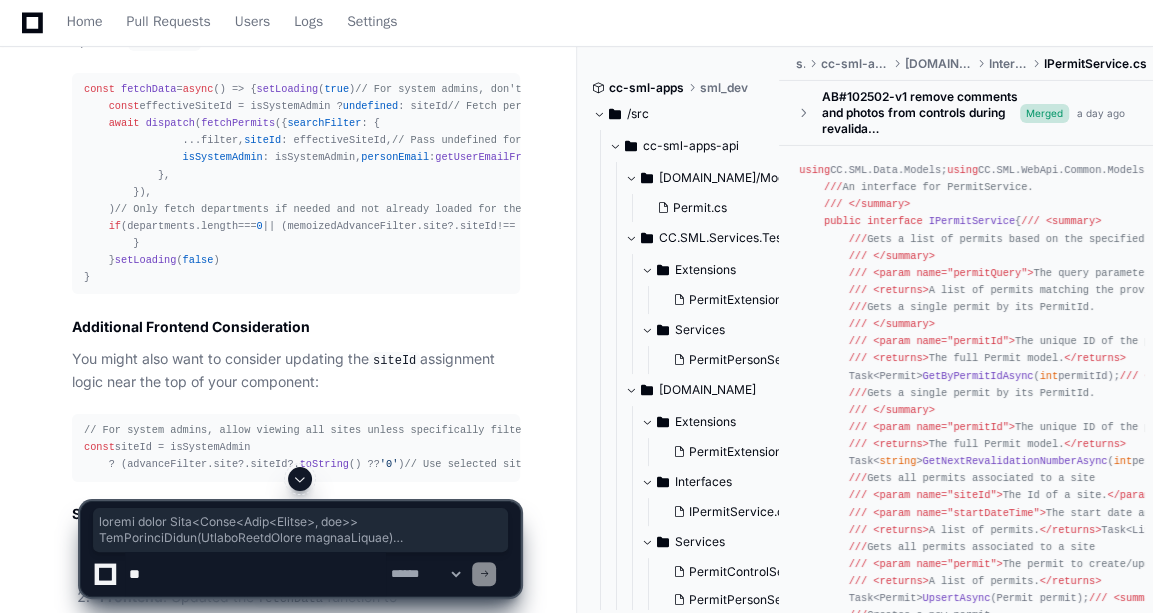 scroll, scrollTop: 3876, scrollLeft: 0, axis: vertical 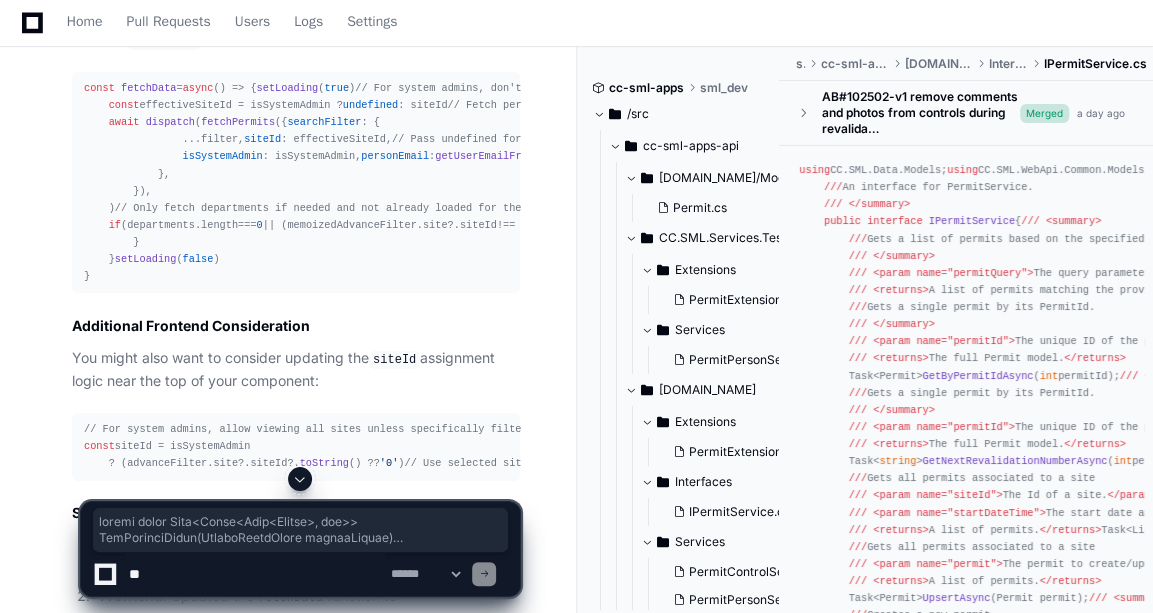 copy on "public   async  Task<Tuple<List<Permit>,  int >> GetPermitsAsync(PermitQueryModel searchFilter)
{
var  query = _smlContext.Permits.Include(x => x.PermitWorkCategories).AsQueryable().AsNoTracking();
// If email is not provided in the search filter, return an empty list with 0 total count
if  ( string .IsNullOrEmpty(searchFilter.PersonEmail))
{
return   new  Tuple<List<Permit>,  int >( new  List<Permit>(),  0 );
}
// Apply the `SiteId` filter only if it's provided AND the user is not a system admin
if  (searchFilter.SiteId.HasValue && (!searchFilter.IsSystemAdmin.HasValue || !searchFilter.IsSystemAdmin.Value))
{
query = query.Where(p => p.SiteId == searchFilter.SiteId.Value);
}
// Exclude Inactive permits
query = query.Where(p => p.PermitStatus !=  "Inactive" );
// If the user is not an admin, filter the permits based on their associated site
if  (searchFilter.IsSystemAdmin.HasValue && !searchFilter.IsSystemAdmin.Value)
{
..." 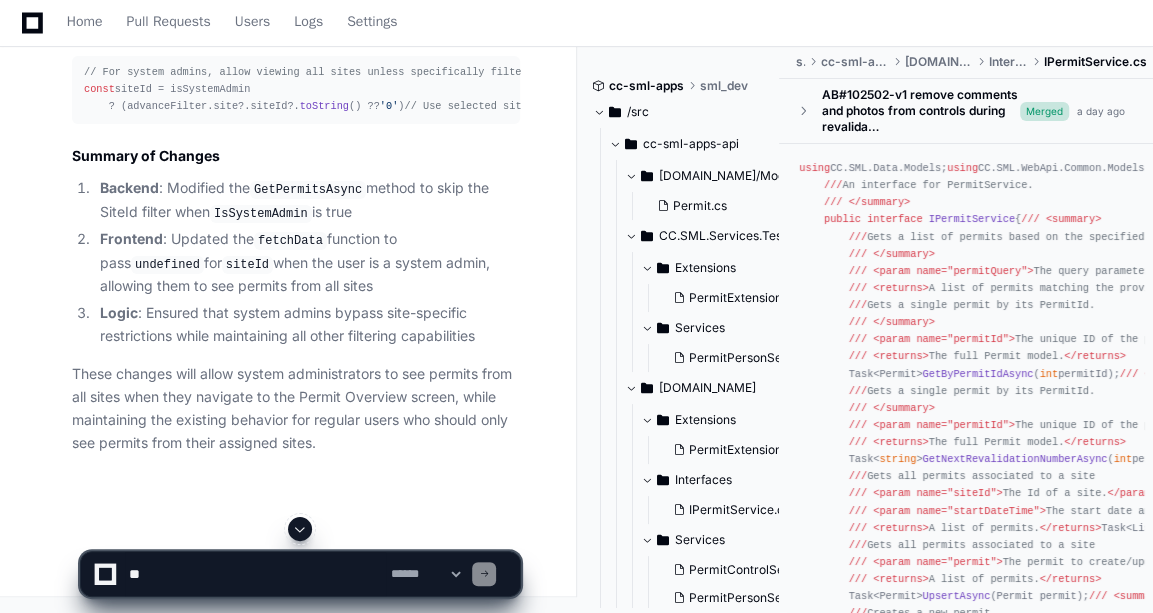 scroll, scrollTop: 4974, scrollLeft: 0, axis: vertical 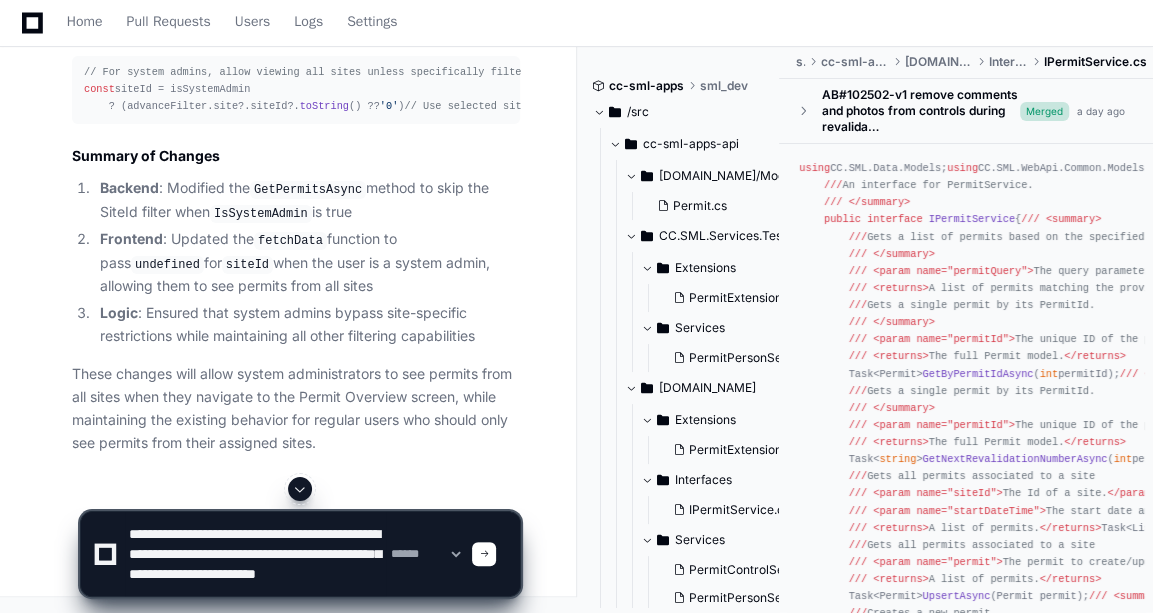 type on "**********" 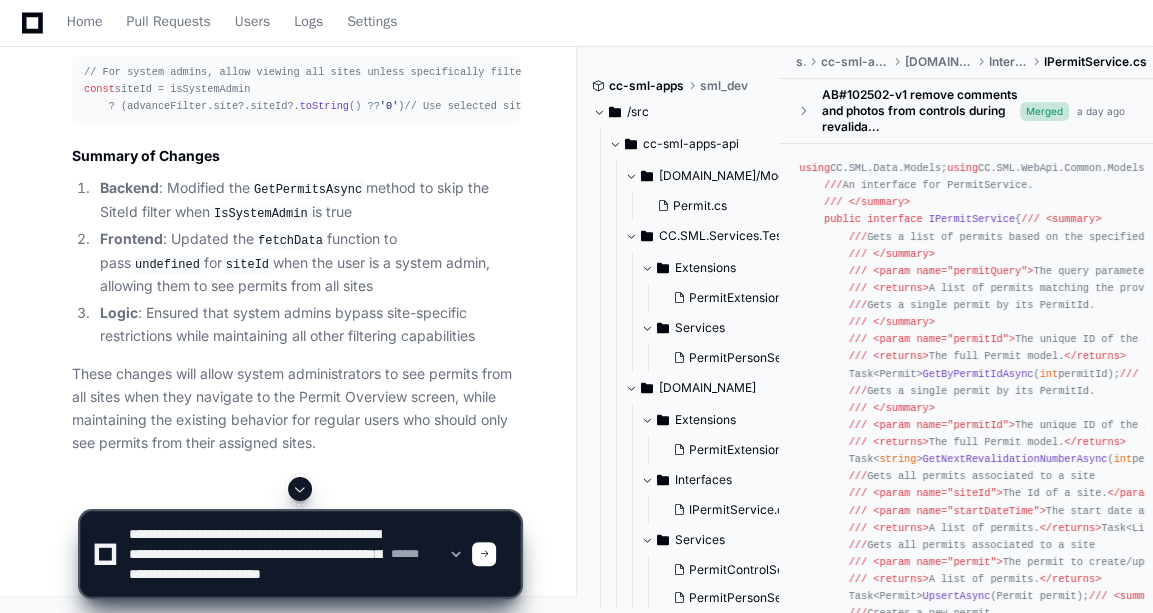 type 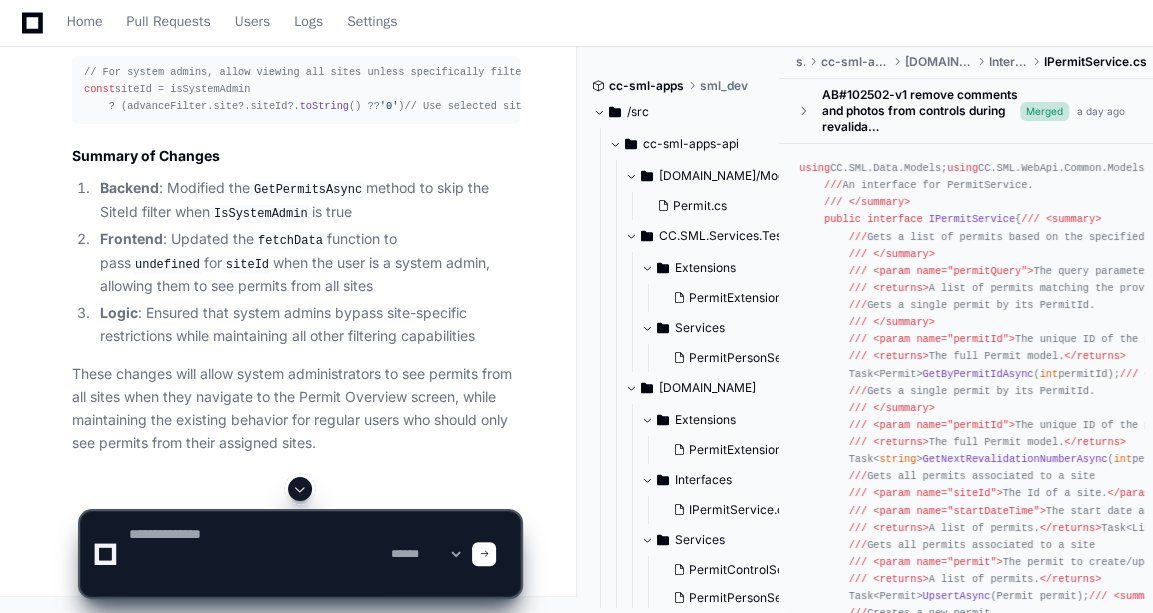 scroll, scrollTop: 0, scrollLeft: 0, axis: both 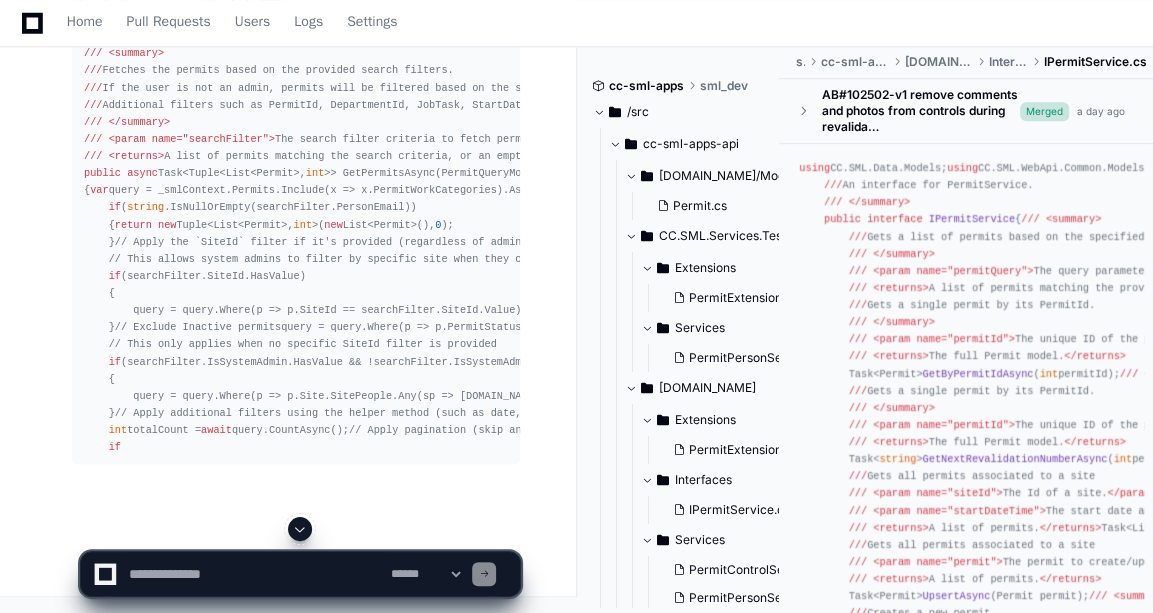 click 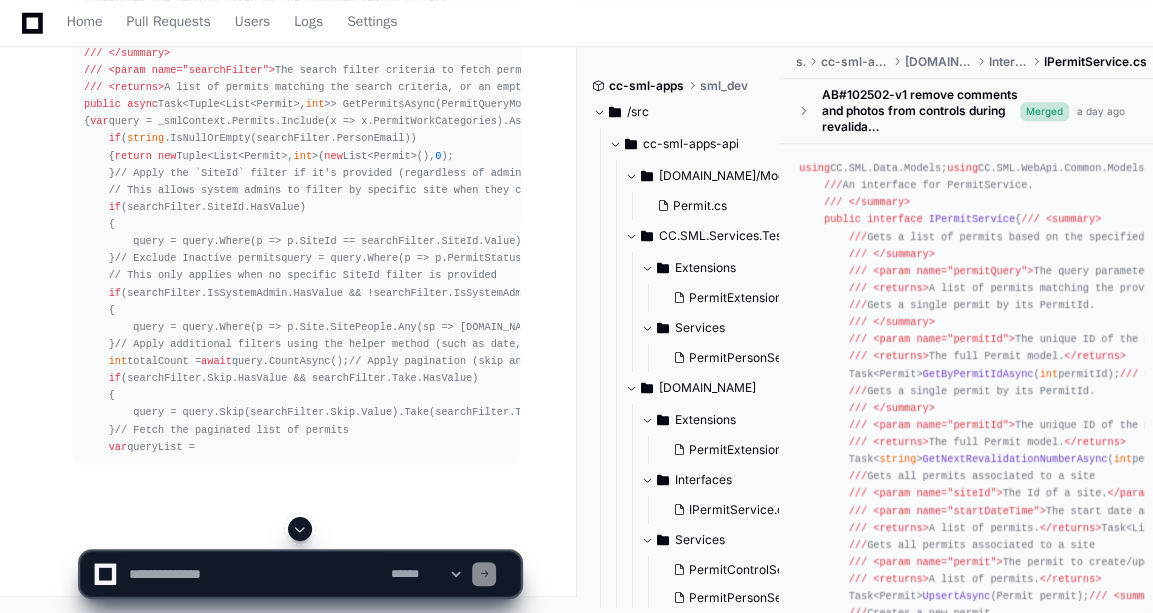 scroll, scrollTop: 6416, scrollLeft: 0, axis: vertical 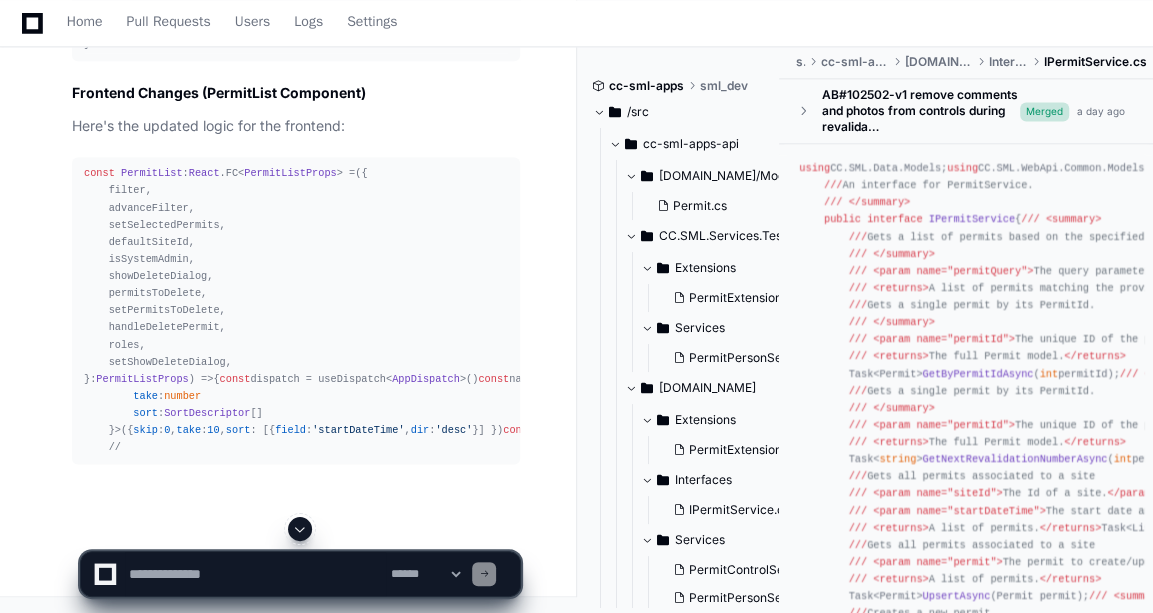click 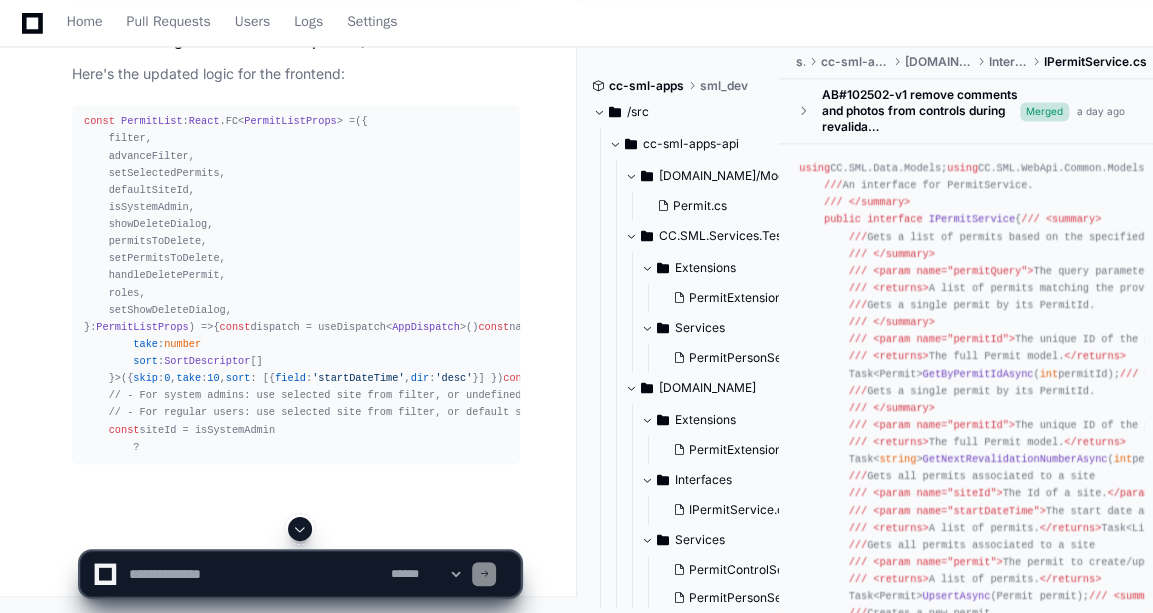 scroll, scrollTop: 7180, scrollLeft: 0, axis: vertical 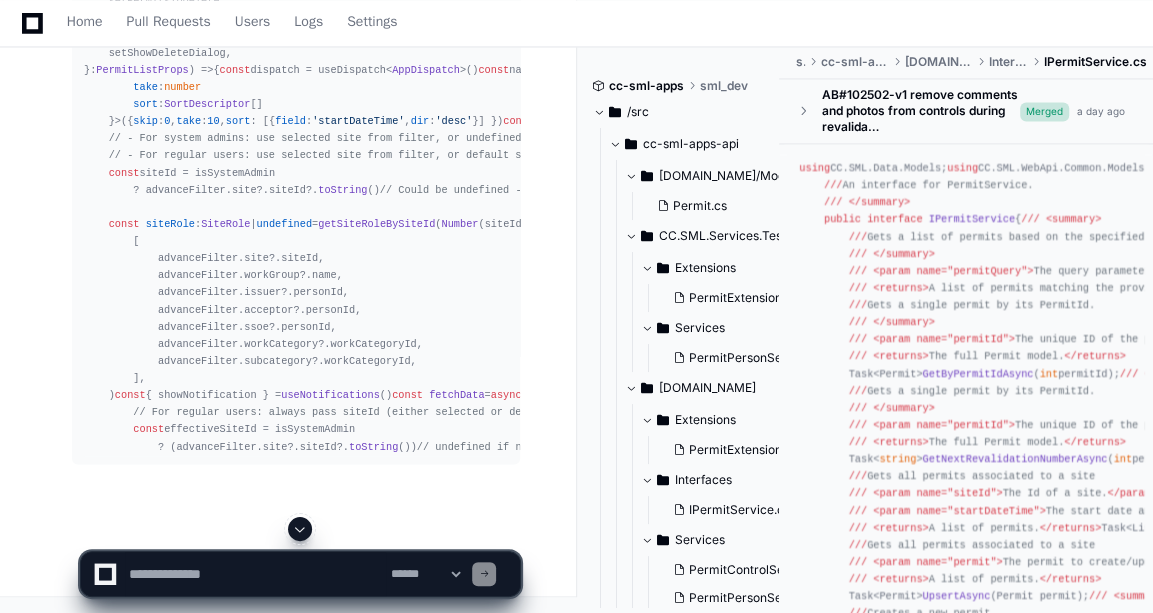 click 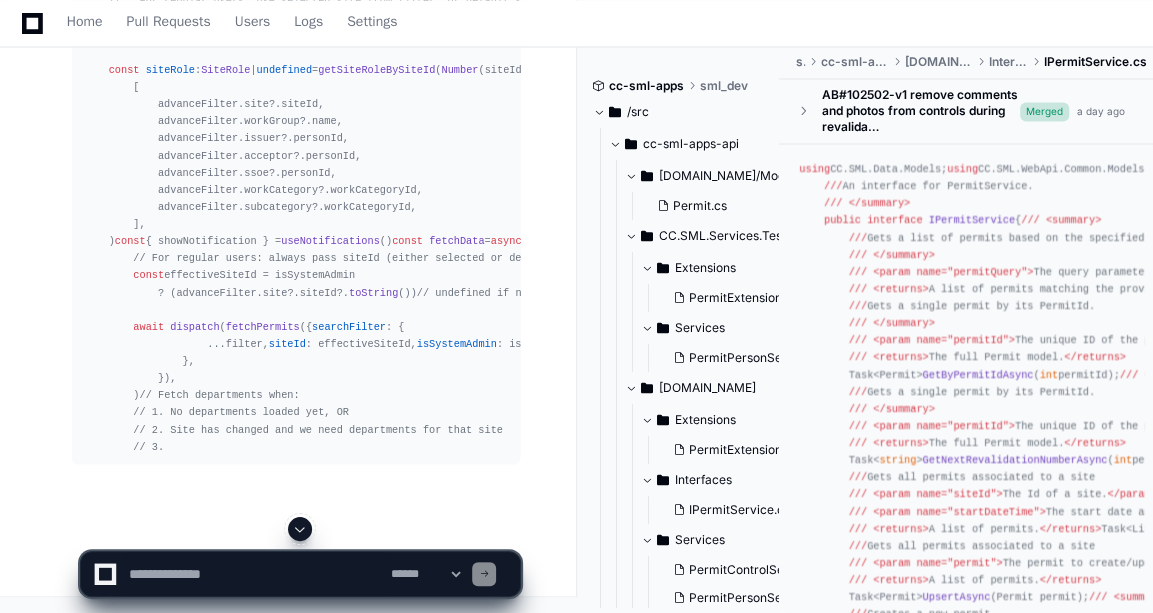 click 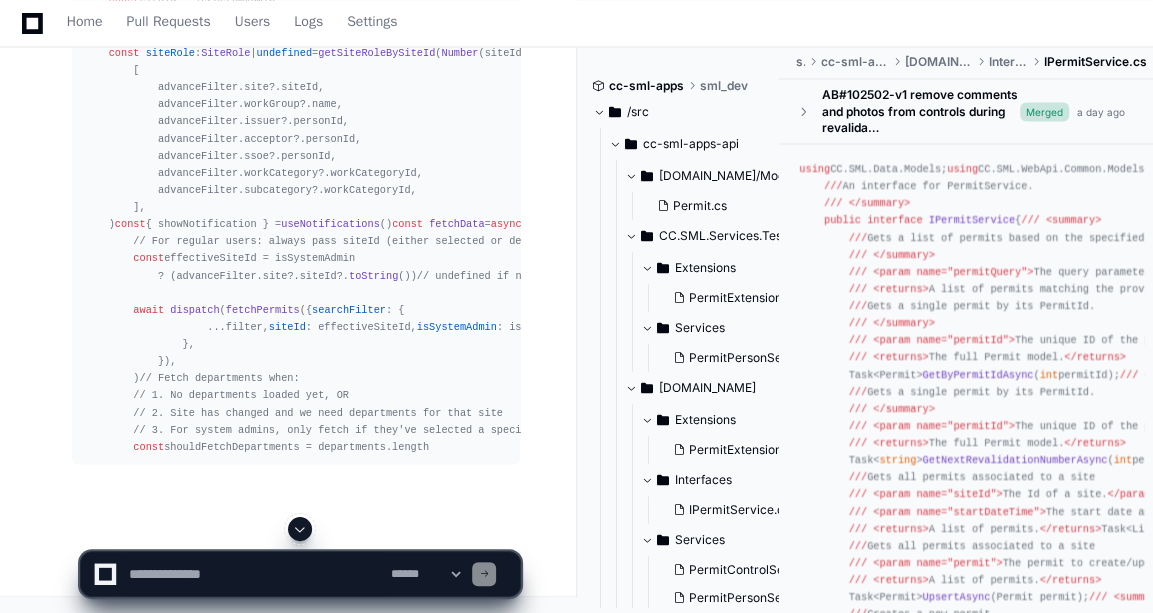scroll, scrollTop: 8140, scrollLeft: 0, axis: vertical 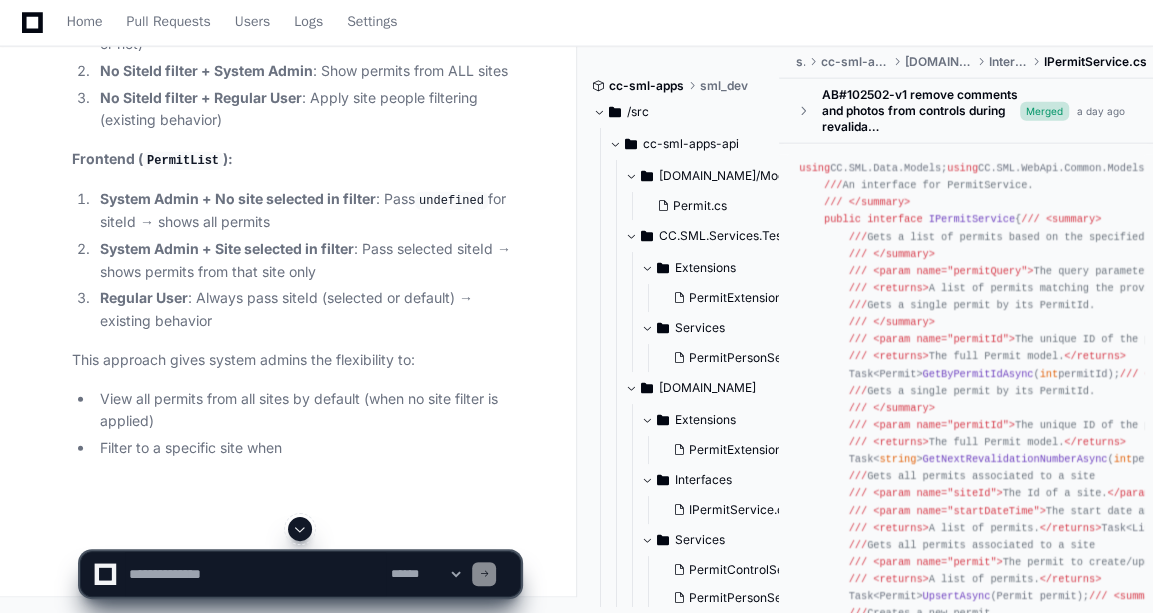 click 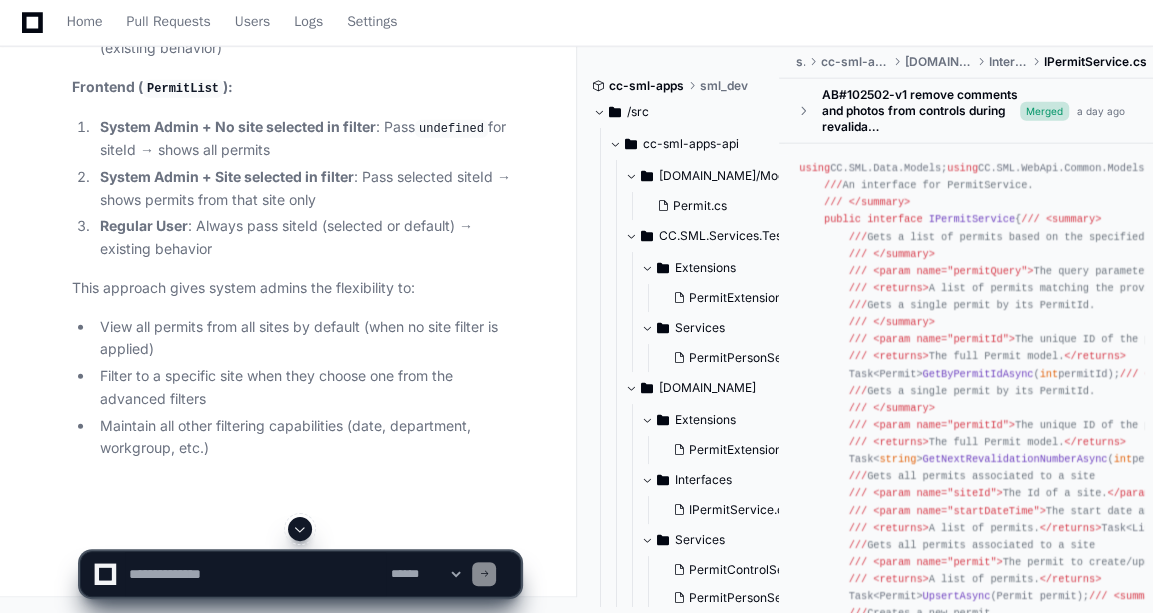 scroll, scrollTop: 7813, scrollLeft: 0, axis: vertical 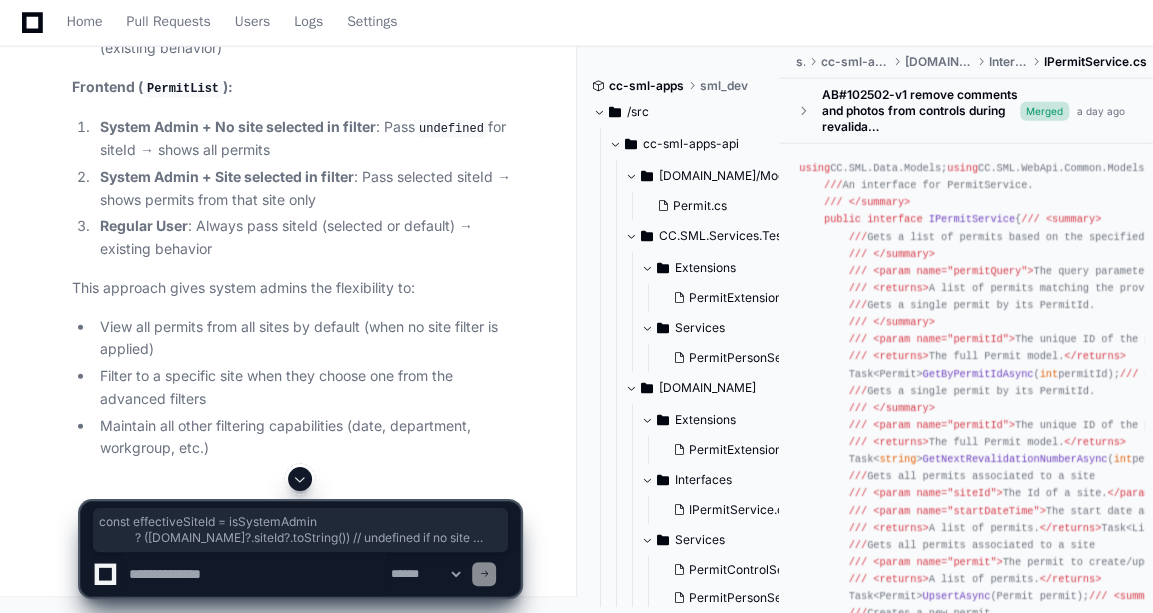 drag, startPoint x: 126, startPoint y: 333, endPoint x: 412, endPoint y: 364, distance: 287.67517 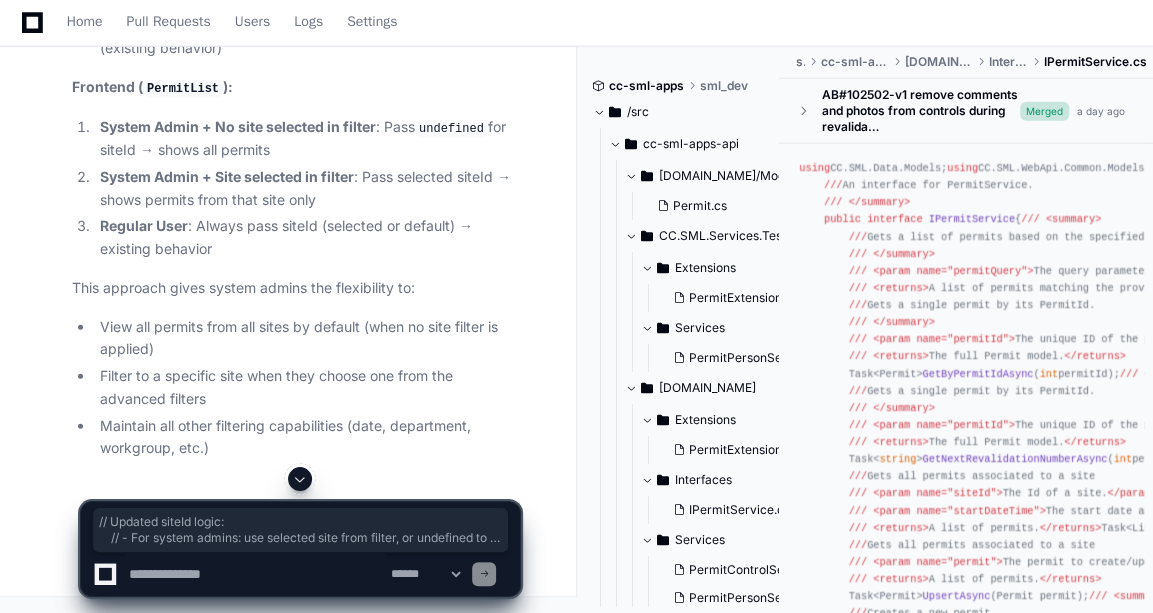 drag, startPoint x: 107, startPoint y: 197, endPoint x: 121, endPoint y: 299, distance: 102.9563 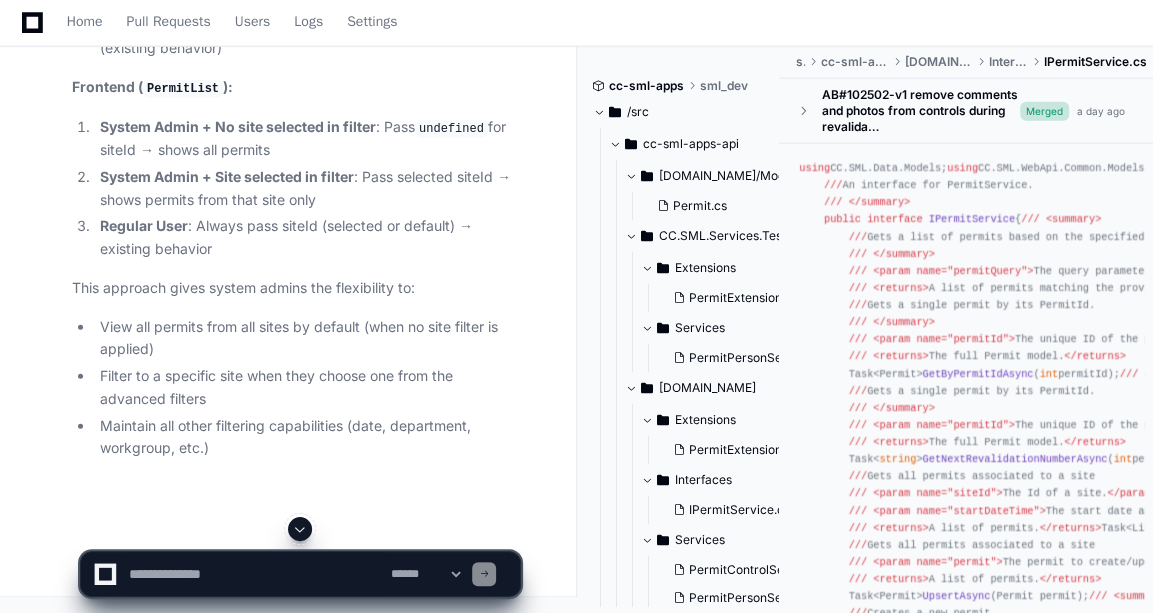 scroll, scrollTop: 7858, scrollLeft: 0, axis: vertical 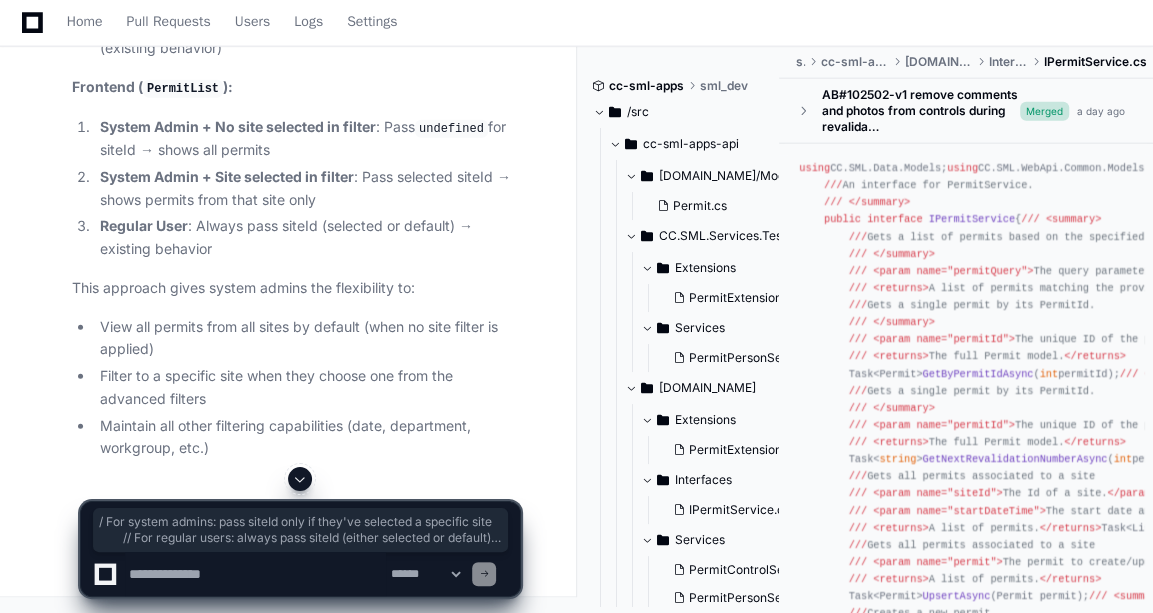 drag, startPoint x: 132, startPoint y: 244, endPoint x: 429, endPoint y: 322, distance: 307.07166 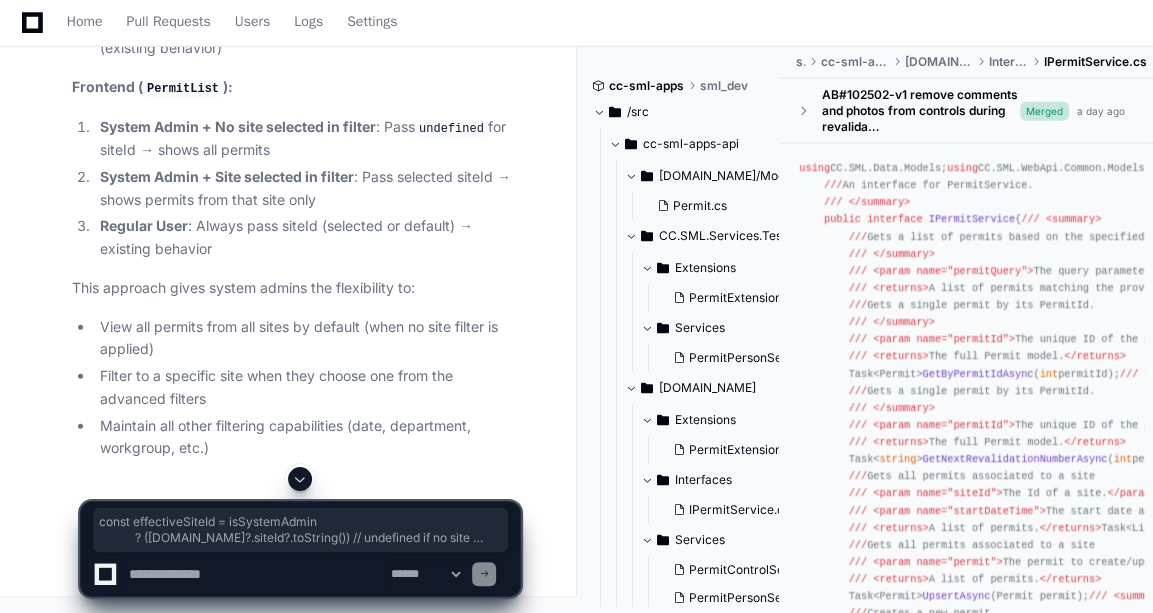 drag, startPoint x: 124, startPoint y: 286, endPoint x: 423, endPoint y: 323, distance: 301.2806 